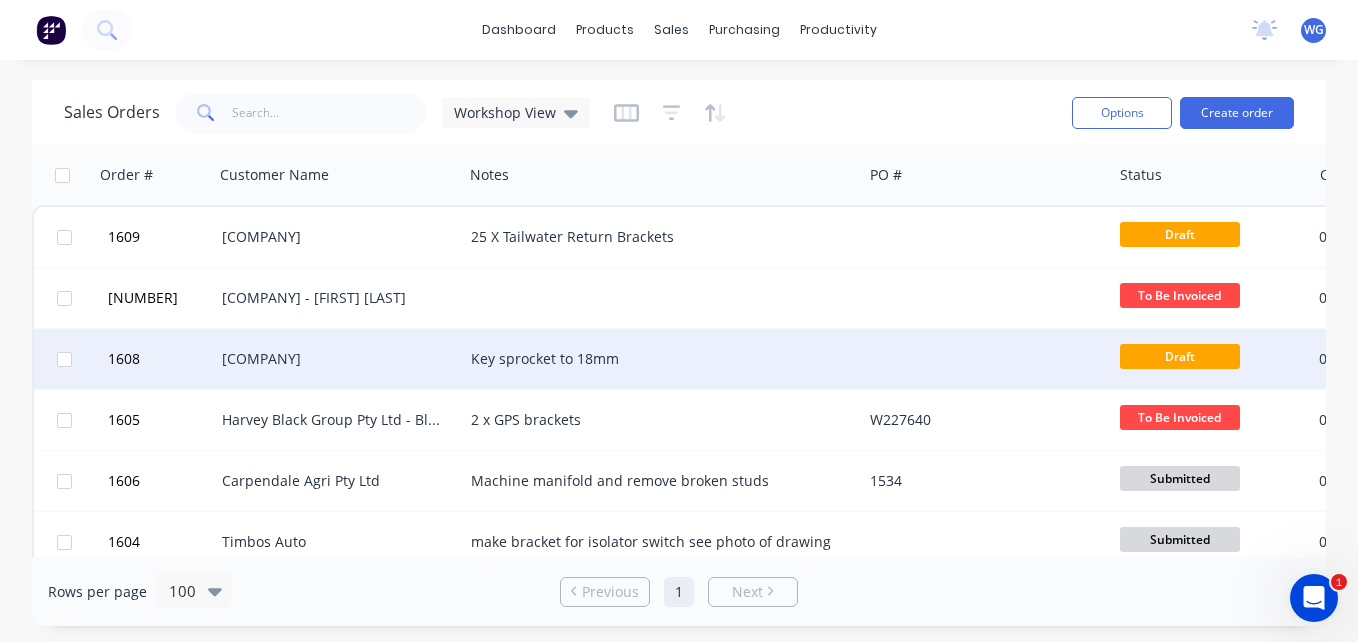 scroll, scrollTop: 0, scrollLeft: 0, axis: both 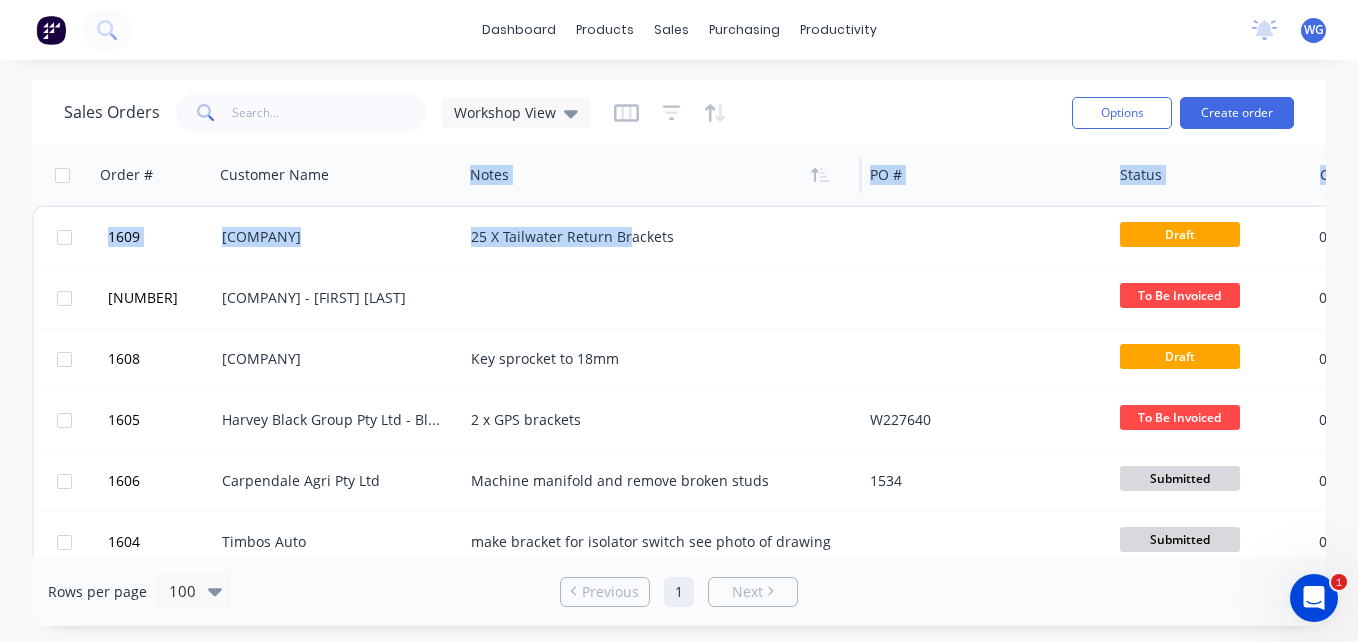 click on "Order # Customer Name Notes PO # Status Created Date Accounting Order # Created By Invoice status Date Collected 1609 [COMPANY] 25 X Tailwater Return Brackets Draft 06 Aug 2025 [FIRST] [LAST] 1607 Safe Wire - [FIRST] [LAST] To Be Invoiced 05 Aug 2025 INV-[NUMBER] [COMPANY] 1608 [COMPANY] Key sprocket to 18mm Draft 06 Aug 2025 [FIRST] [LAST] 1605 [COMPANY] - Black Truck & Ag 2 x GPS brackets W227640 To Be Invoiced 05 Aug 2025 INV-[NUMBER] [FIRST] [LAST] 1606 [COMPANY] Machine manifold and remove broken studs 1534 Submitted 05 Aug 2025 INV-[NUMBER] [FIRST] [LAST] 1604 [COMPANY] make bracket for isolator switch see photo of drawing Submitted 05 Aug 2025 INV-[NUMBER] [COMPANY] 1532 [COMPANY] Replace flight on augers and repair worn ends
1 3/4" Splined bush 1467 To Be Invoiced 21 Jul 2025 INV-[NUMBER] [FIRST] [LAST] 1603 [COMPANY] Repair damaged spark plug thread in Honda pump. To Be Invoiced 05 Aug 2025" at bounding box center (1196, 2944) 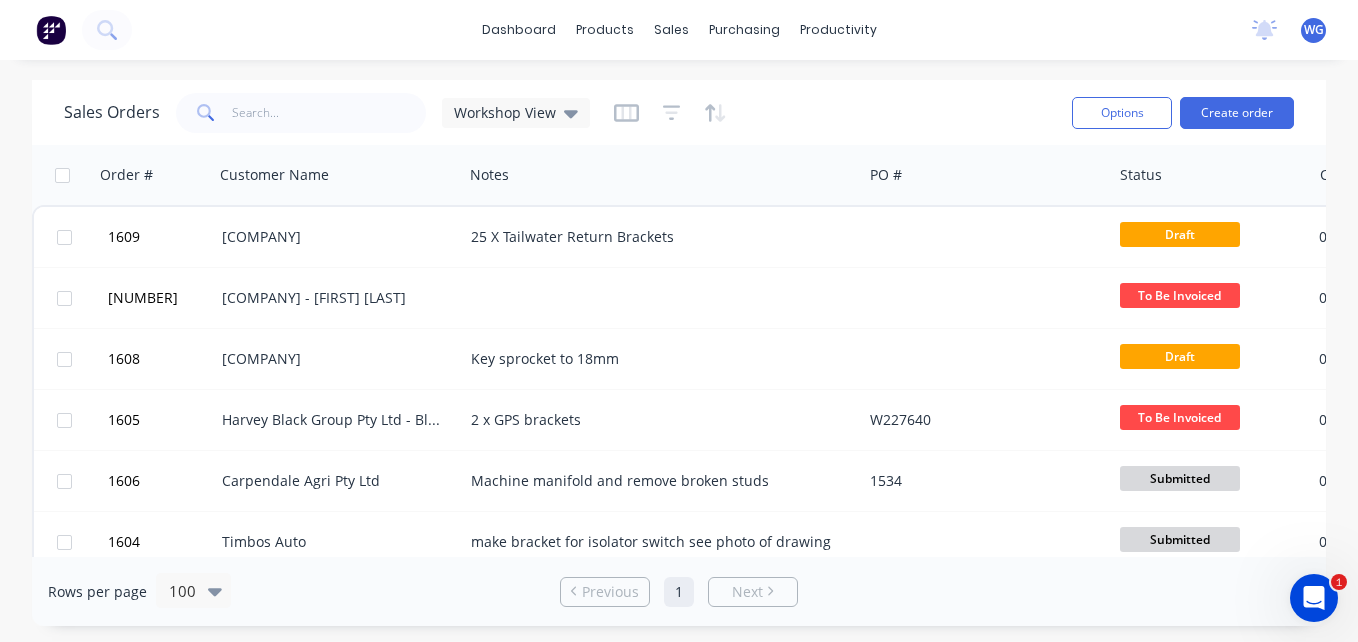 click on "Sales Orders Workshop View" at bounding box center [327, 113] 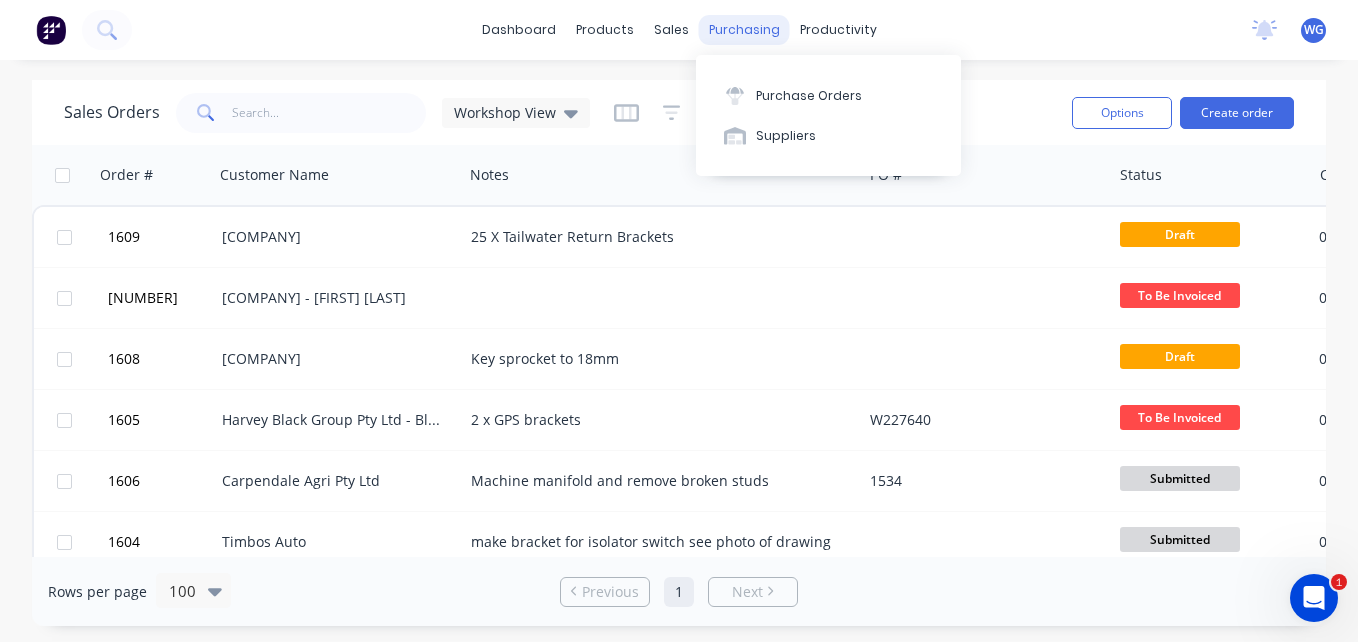click on "purchasing" at bounding box center [744, 30] 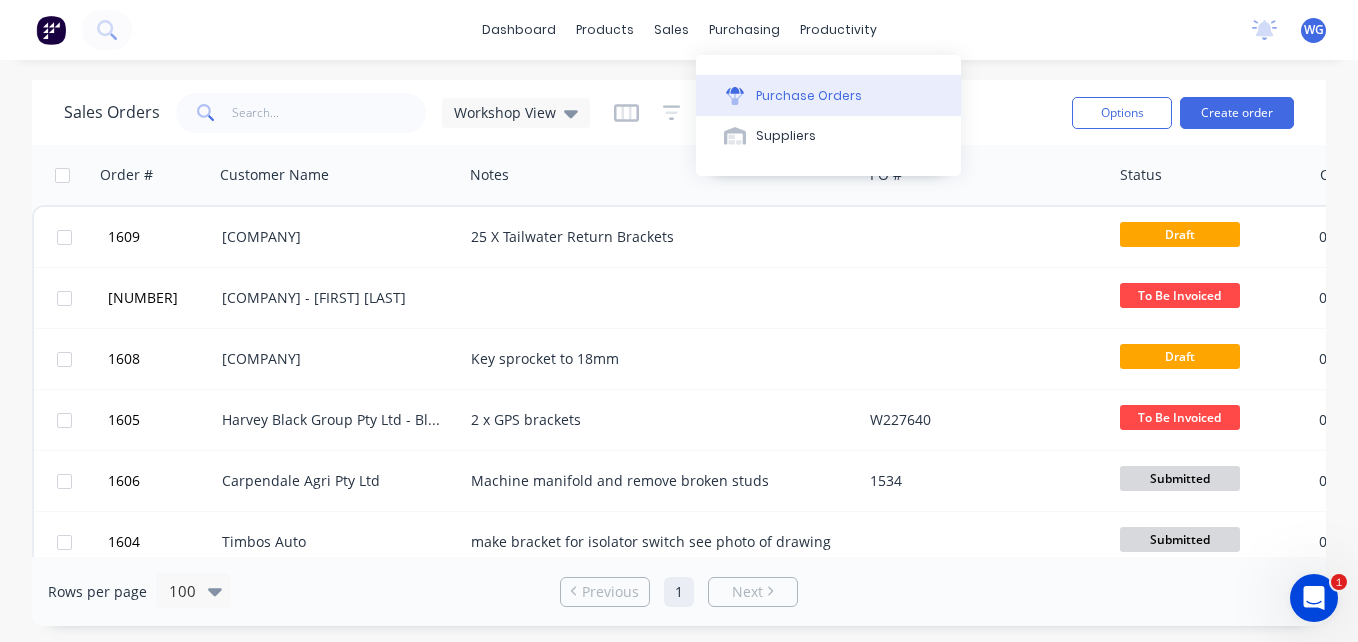 click on "Purchase Orders" at bounding box center (809, 96) 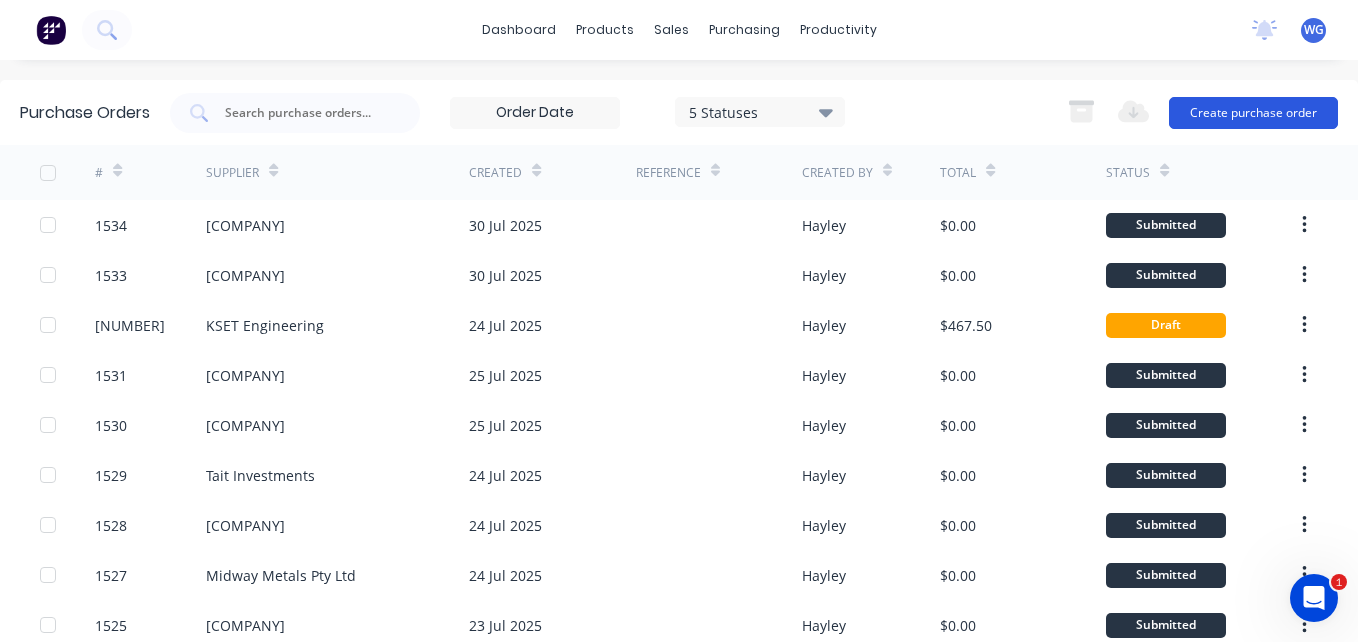 click on "Create purchase order" at bounding box center [1253, 113] 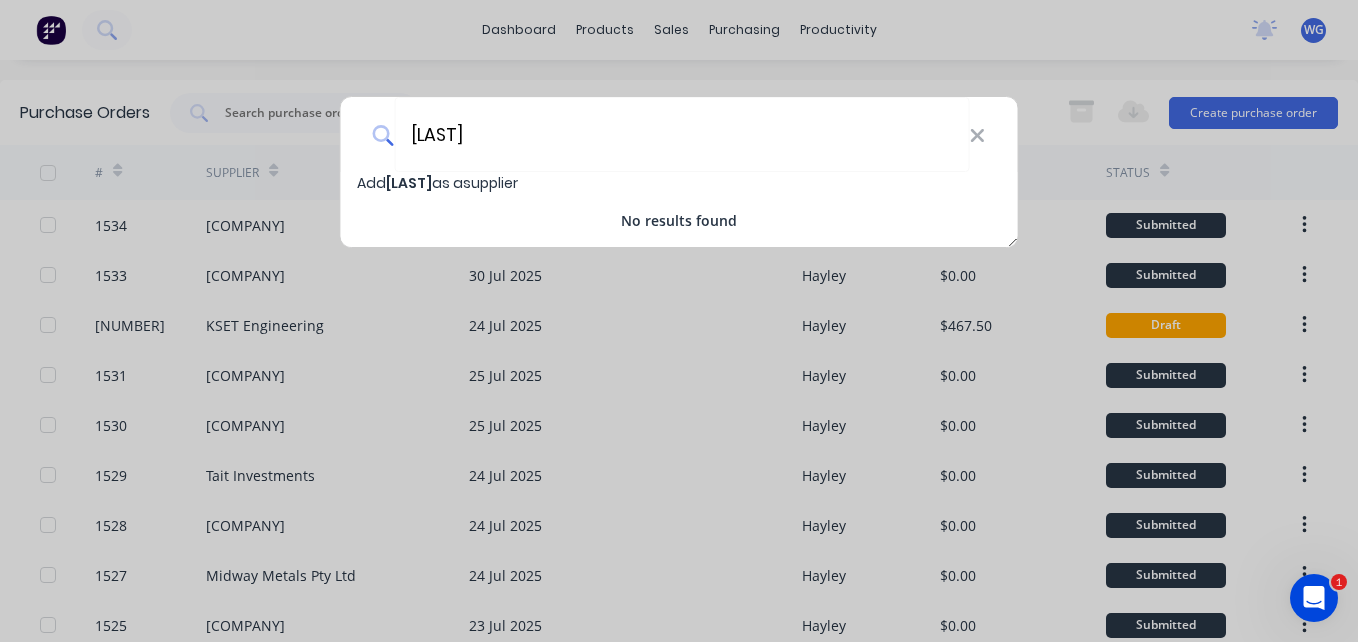 type on "[LAST]" 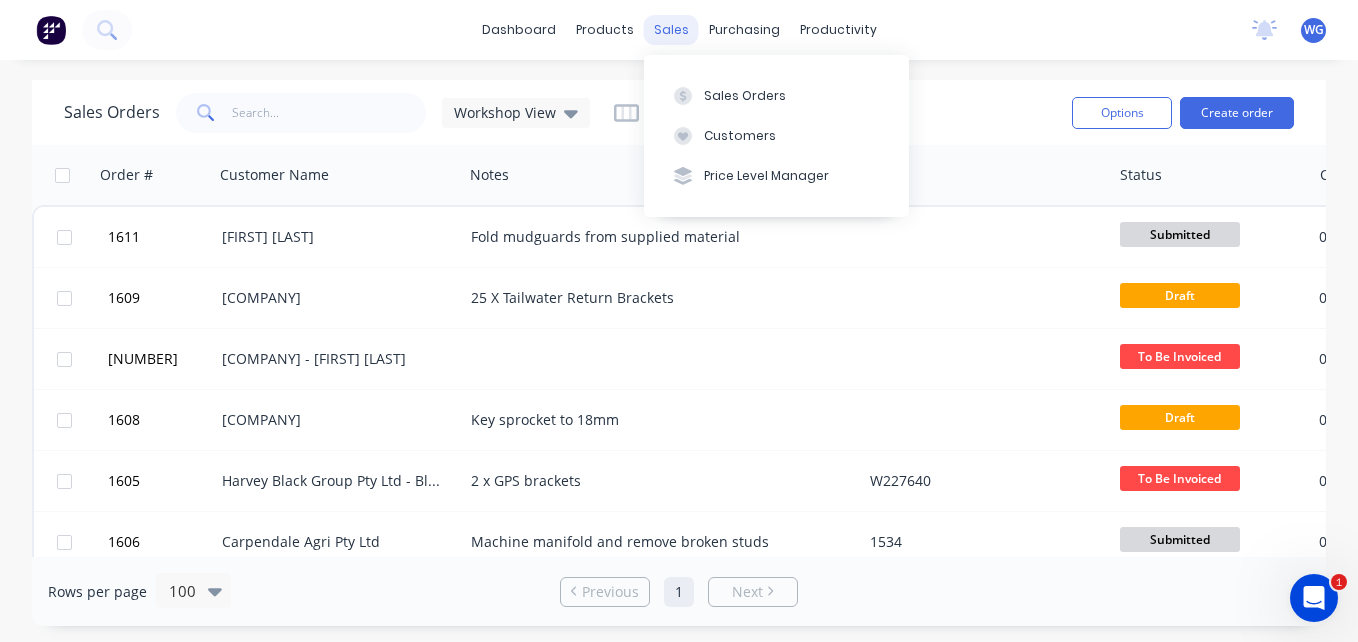 click on "sales" at bounding box center [671, 30] 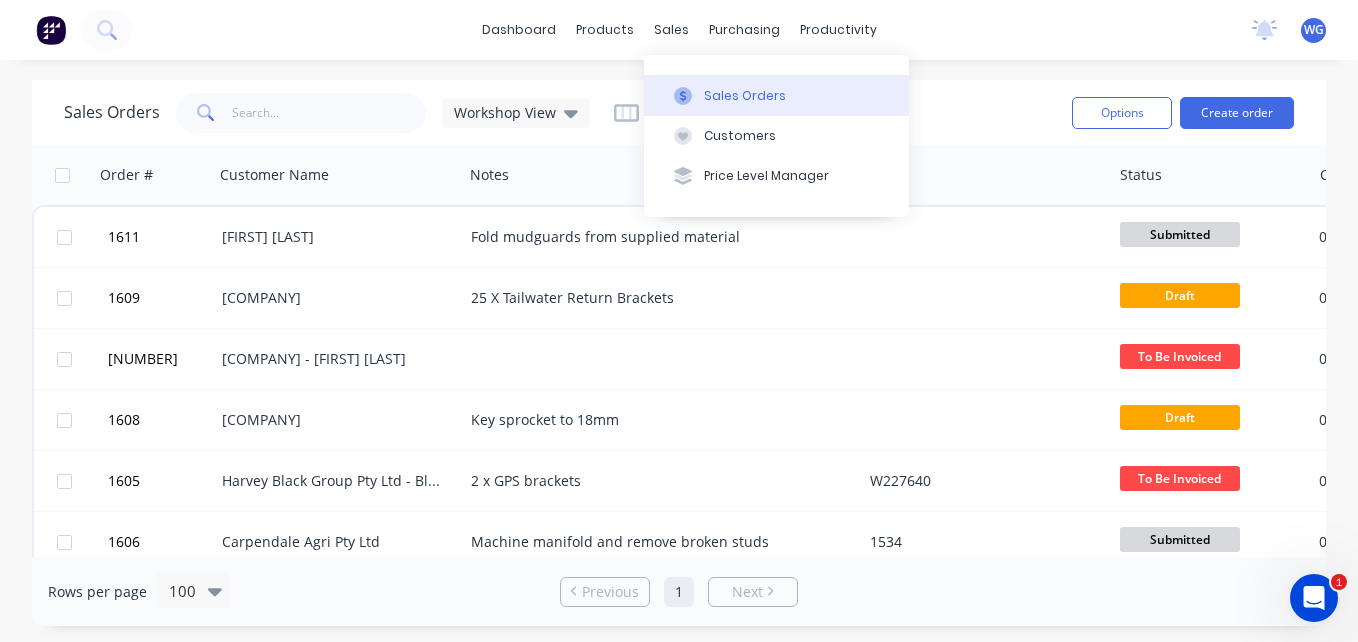 click on "Sales Orders" at bounding box center [745, 96] 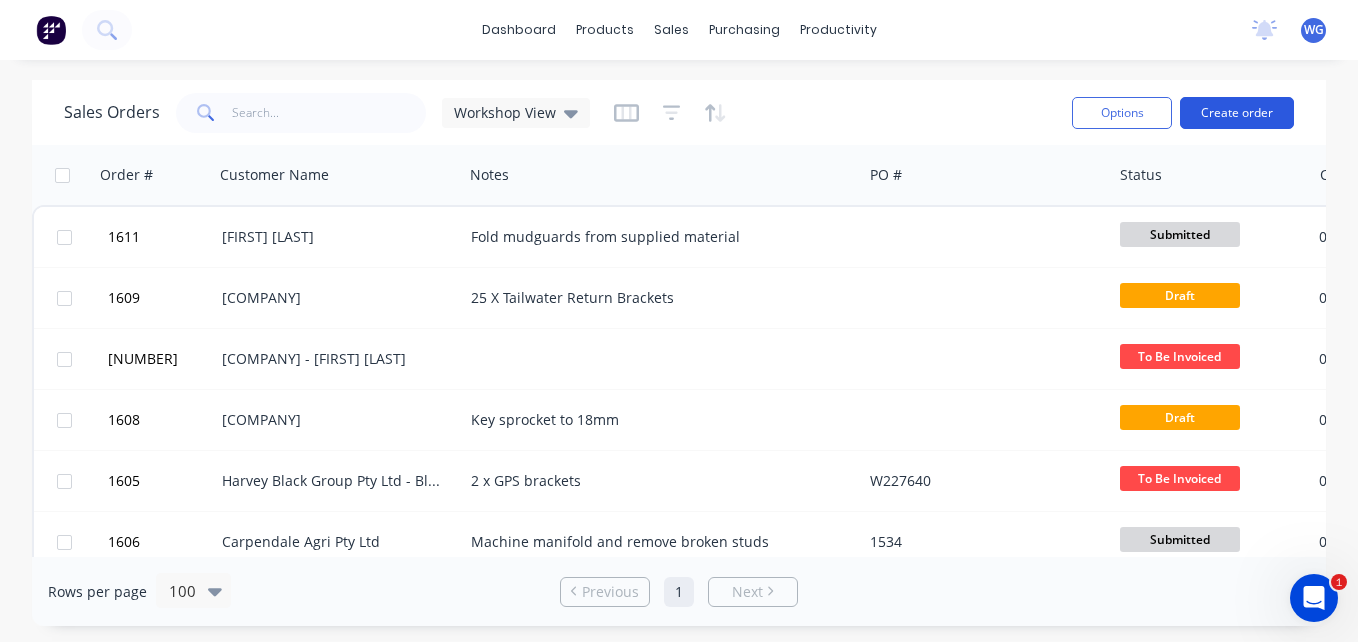 click on "Create order" at bounding box center [1237, 113] 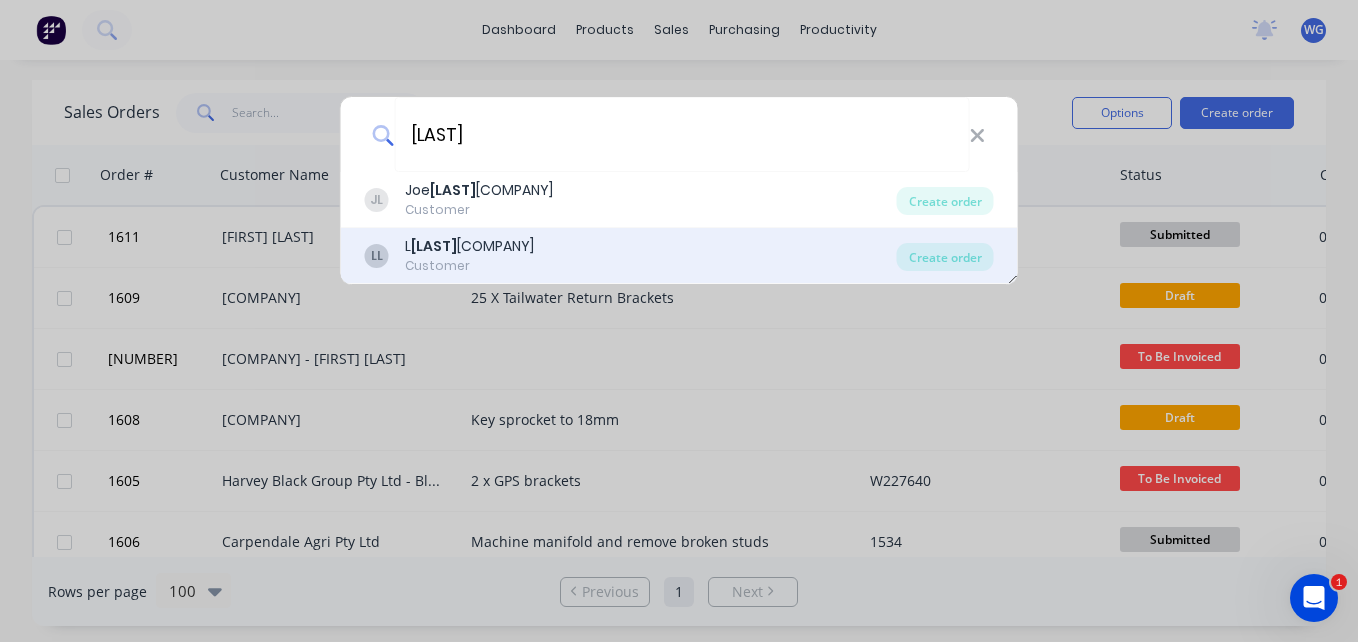 type on "[LAST]" 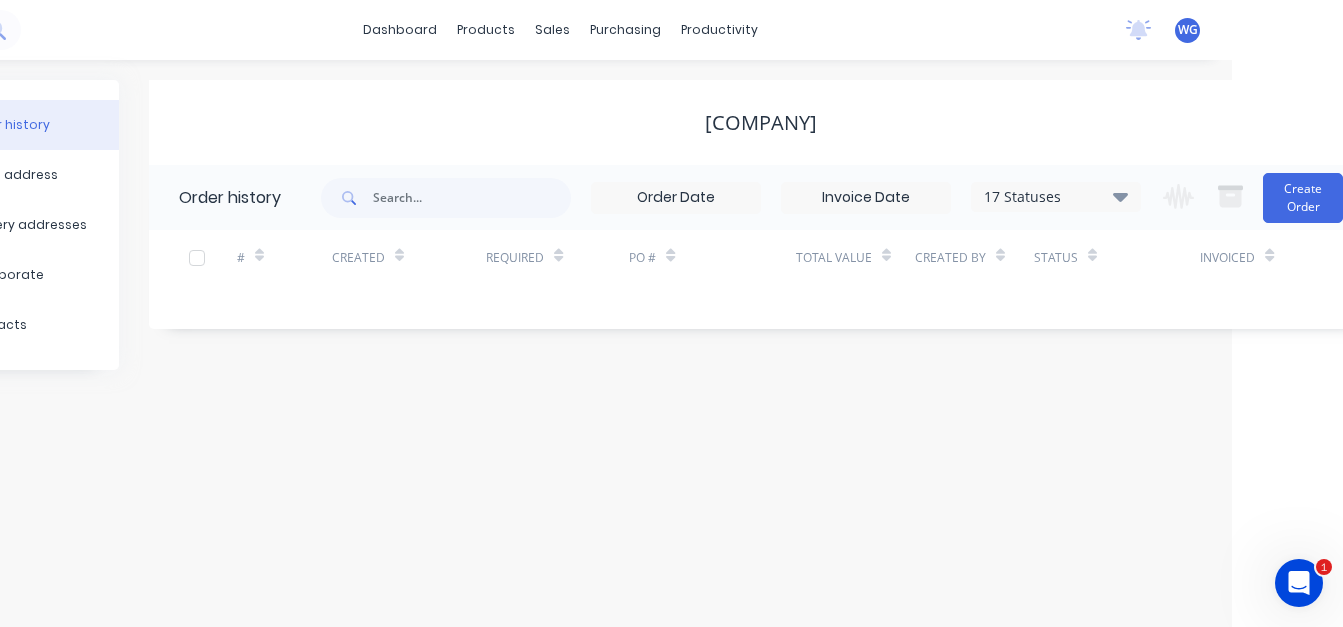scroll, scrollTop: 0, scrollLeft: 141, axis: horizontal 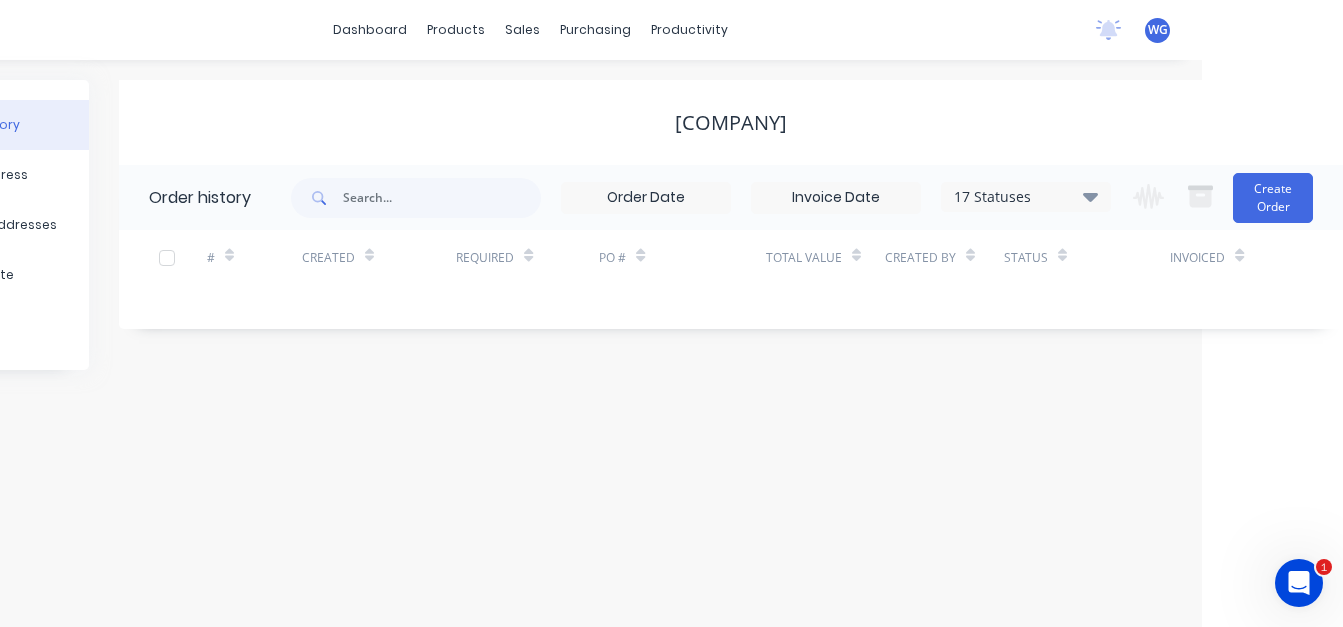 click on "dashboard products sales purchasing productivity dashboard products Product Catalogue Materials sales Sales Orders Customers Price Level Manager purchasing Purchase Orders Suppliers productivity Workflow Planner Delivery Scheduling Timesheets No new notifications Mark all as read You have no notifications WG [COMPANY] Workshop [COMPANY] Standard User (No Invoicing) Profile Sign out Order history Billing address Delivery addresses Collaborate Contacts [LAST] [COMPANY] Order history 17 Statuses Invoice Status Invoiced Not Invoiced Partial Order Status All Archived Draft Quote Submitted Goods to be Ordered Waiting on Ordered Parts Ready for Production In Production: MANUAL In Production: CNC  Job Completed To Be Invoiced Ready for Collection Ready for Delivery Delivered Picked Up 17 Statuses Invoice Status Invoiced Not Invoiced Partial Order Status All Archived Draft Quote Submitted Goods to be Ordered Waiting on Ordered Parts Ready for Production In Production: MANUAL Delivered" at bounding box center [530, 313] 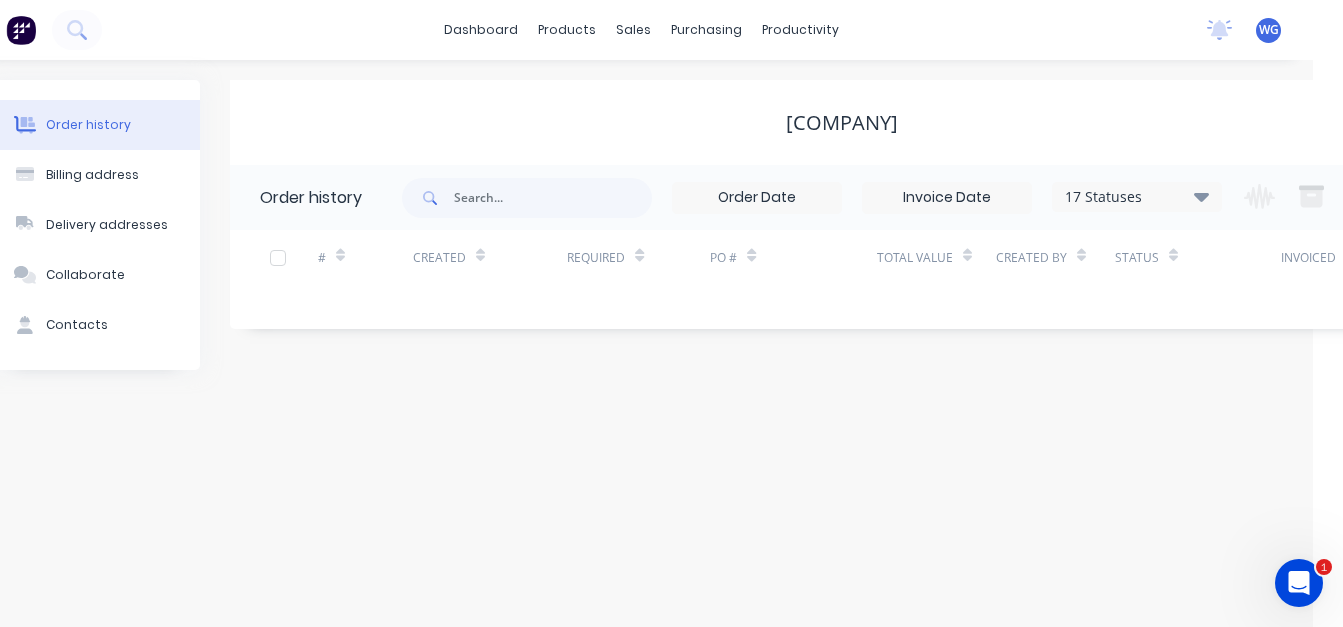scroll, scrollTop: 0, scrollLeft: 0, axis: both 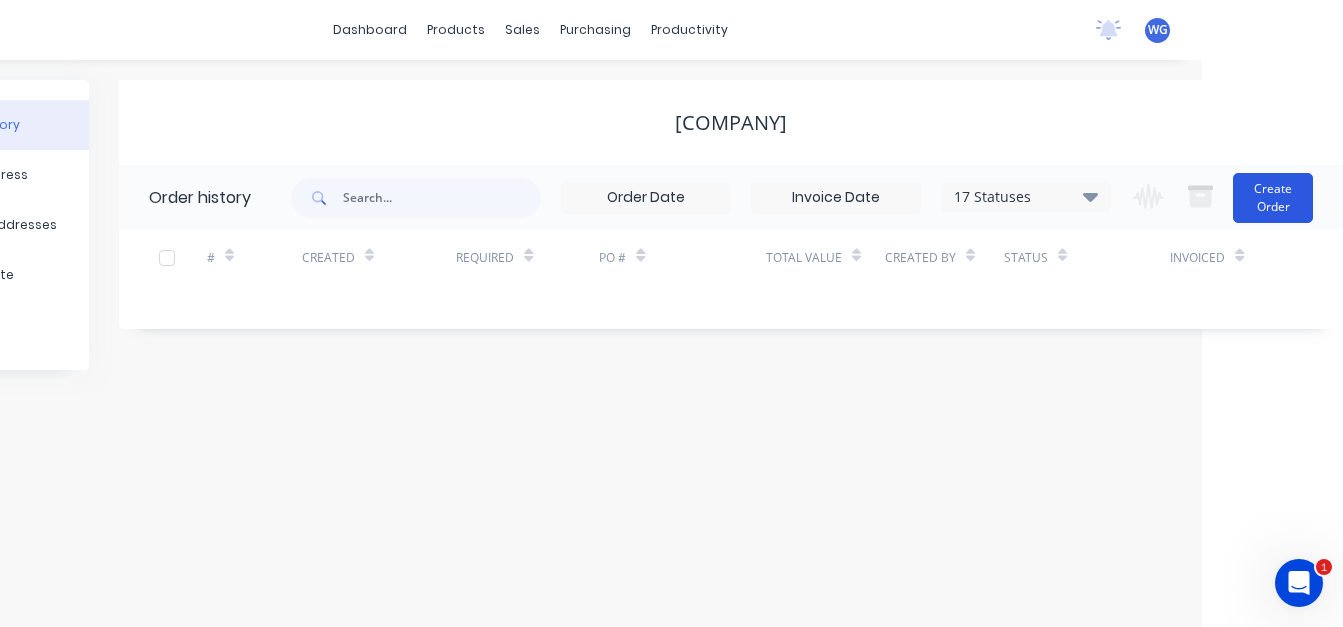 click on "Create Order" at bounding box center (1273, 198) 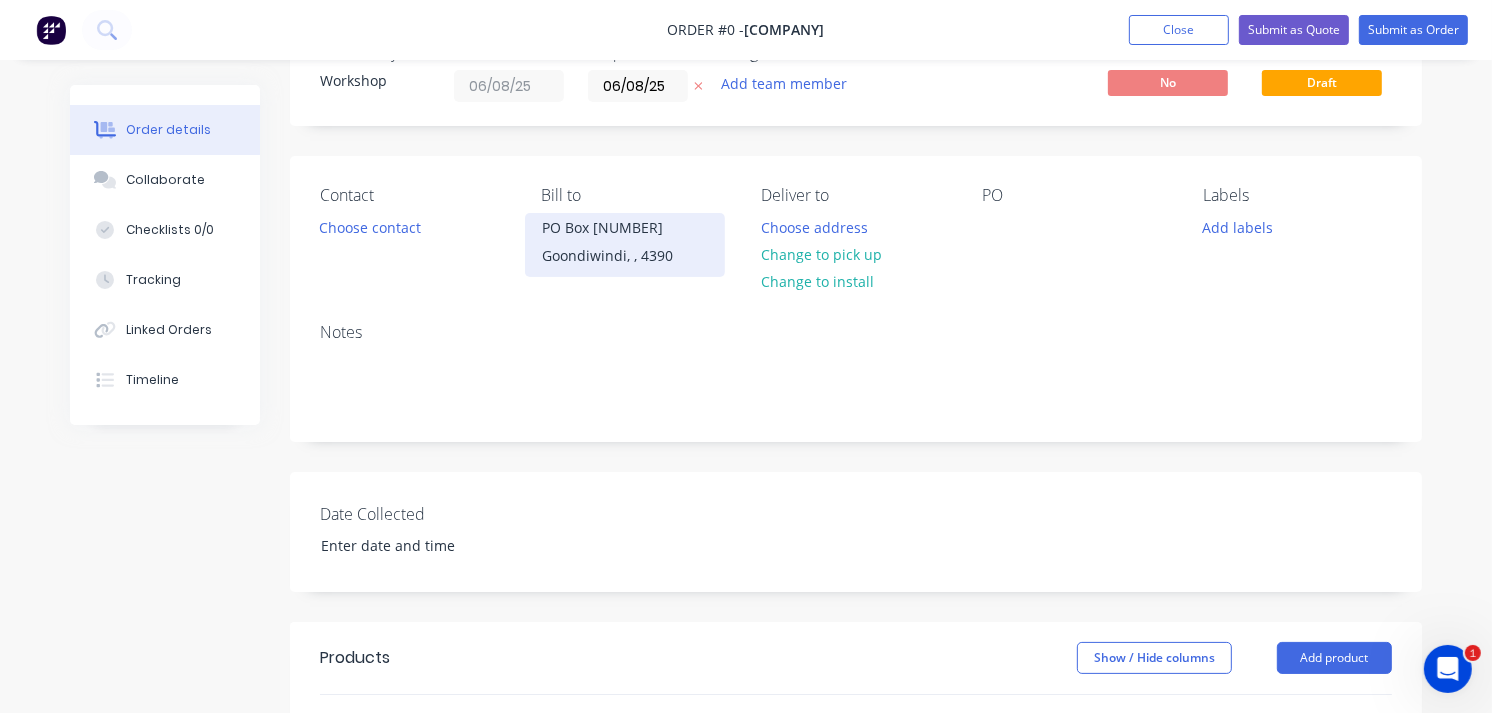 scroll, scrollTop: 0, scrollLeft: 0, axis: both 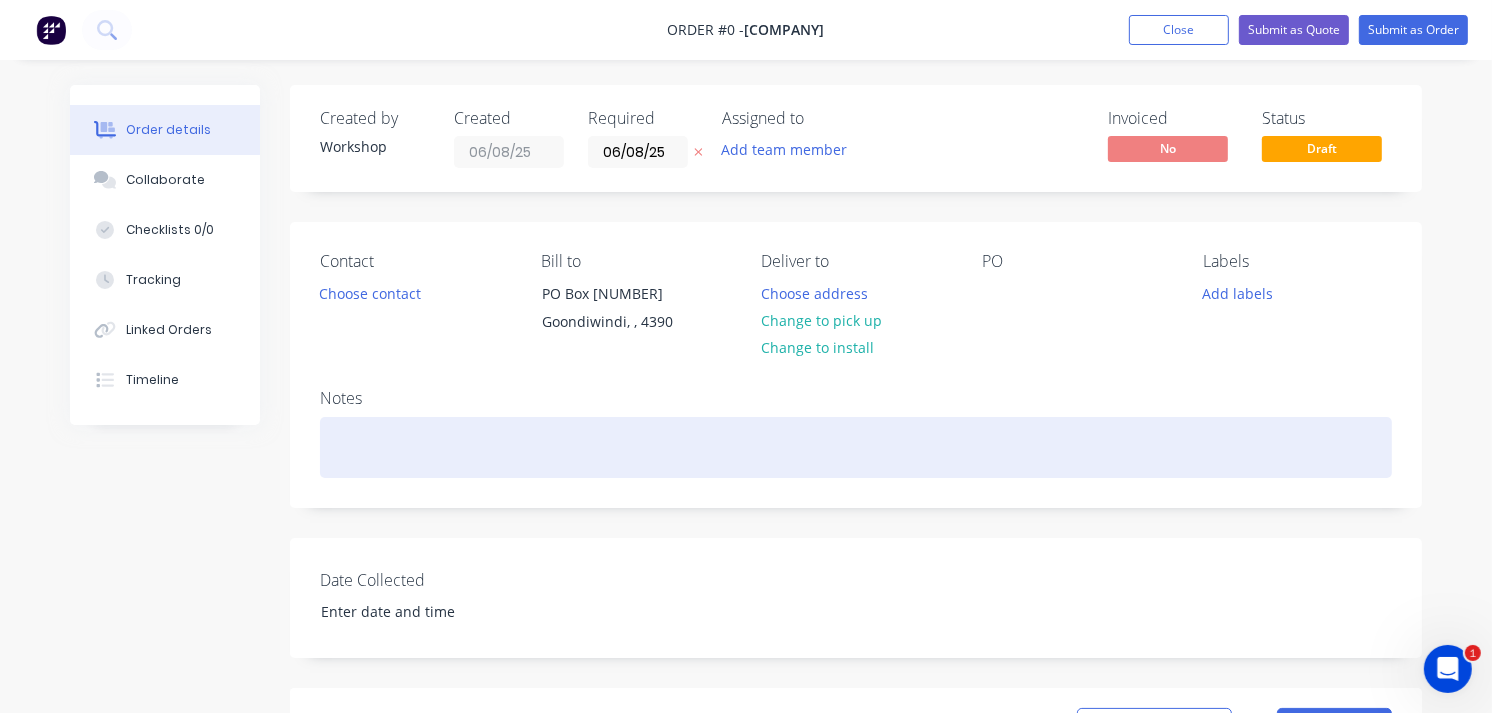 click at bounding box center [856, 447] 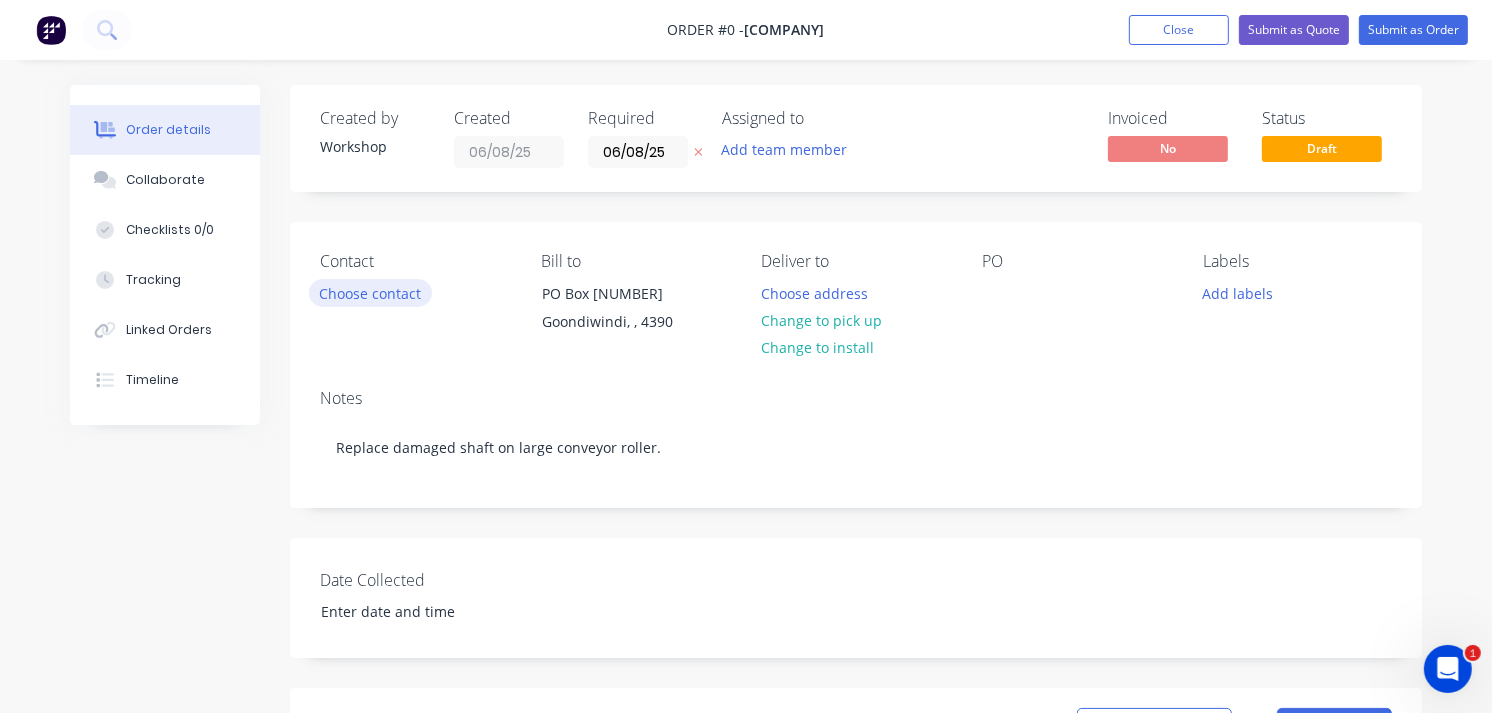 click on "Order details Collaborate Checklists 0/0 Tracking Linked Orders Timeline   Order details   Collaborate   Checklists   Tracking   Linked Orders   Timeline Created by Workshop Created 06/08/25 Required 06/08/25 Assigned to Add team member Invoiced No Status Draft Contact Choose contact Bill to PO Box 910  [CITY], , [ZIP] Deliver to Choose address Change to pick up Change to install PO Labels Add labels Notes Replace damaged shaft on large conveyor roller. Date Collected Products Show / Hide columns Add product     add delivery fee add markup add discount Labour $0.00 Sub total $0.00 Margin $0.00  ( 0 %) Tax $0.00 Total $0.00" at bounding box center [746, 711] 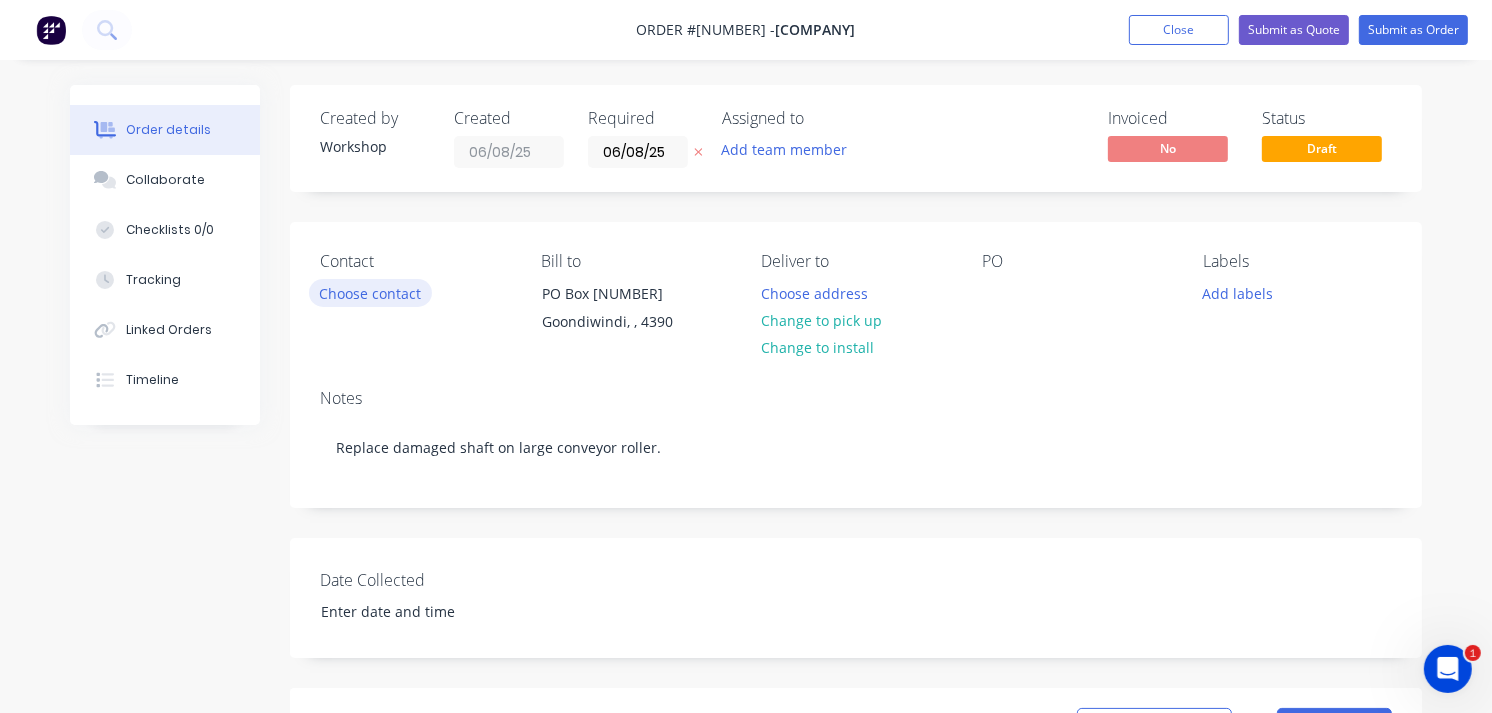 click on "Choose contact" at bounding box center (370, 292) 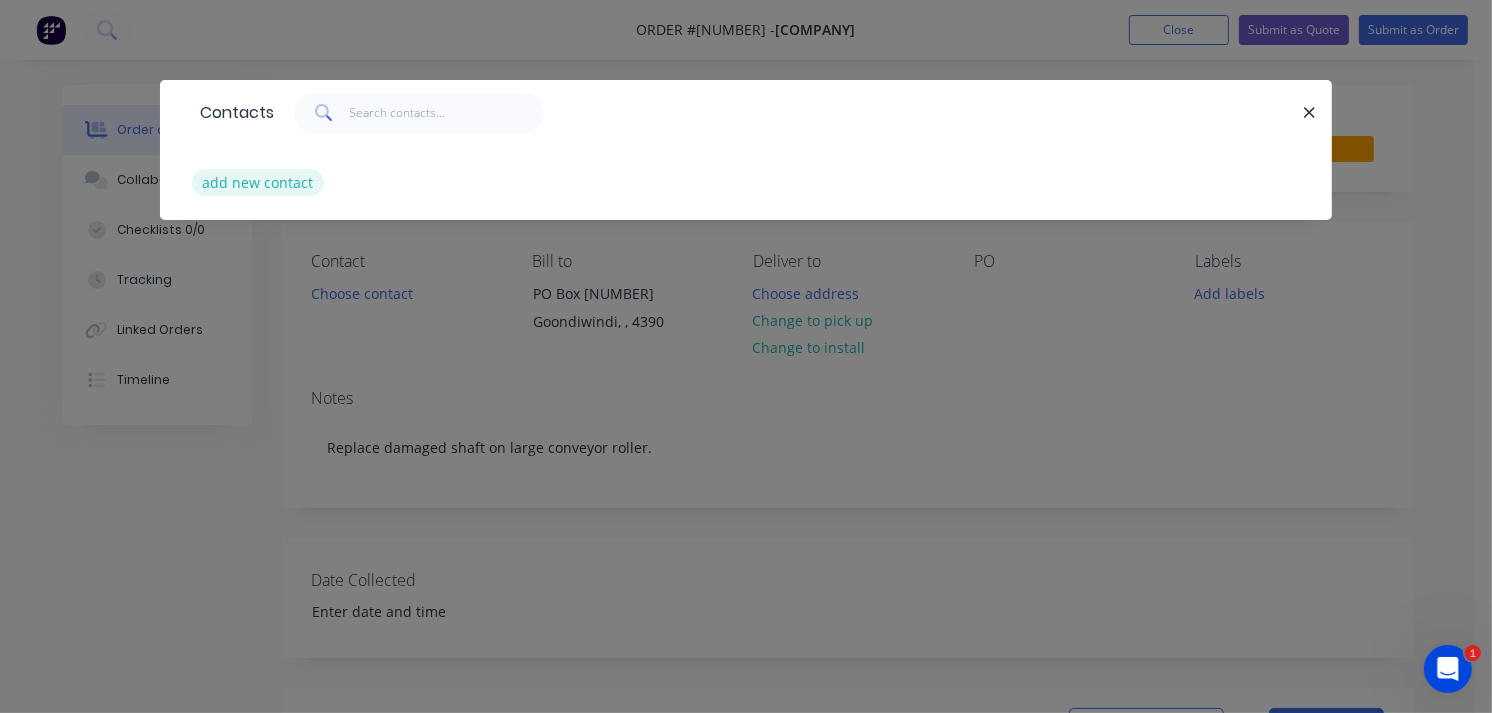 click on "add new contact" at bounding box center [258, 182] 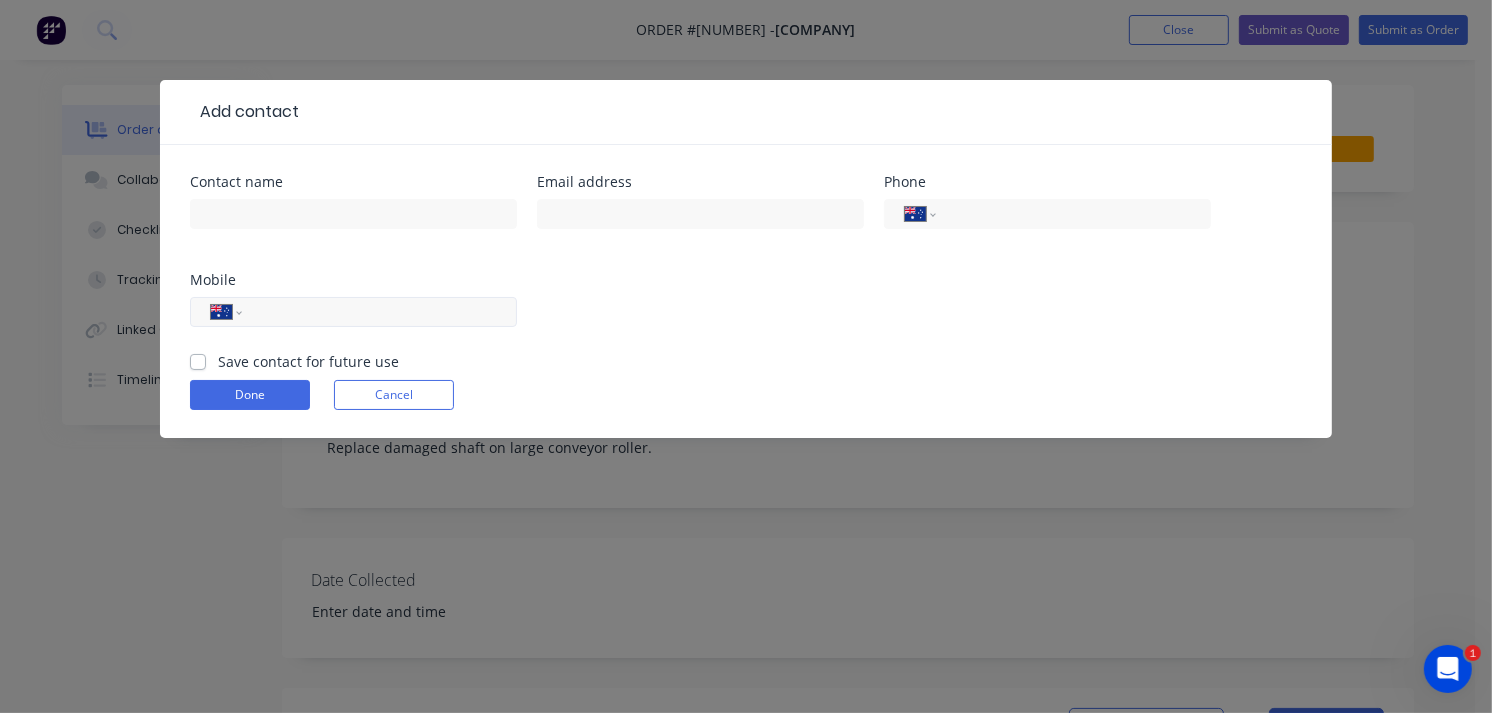 click at bounding box center [376, 312] 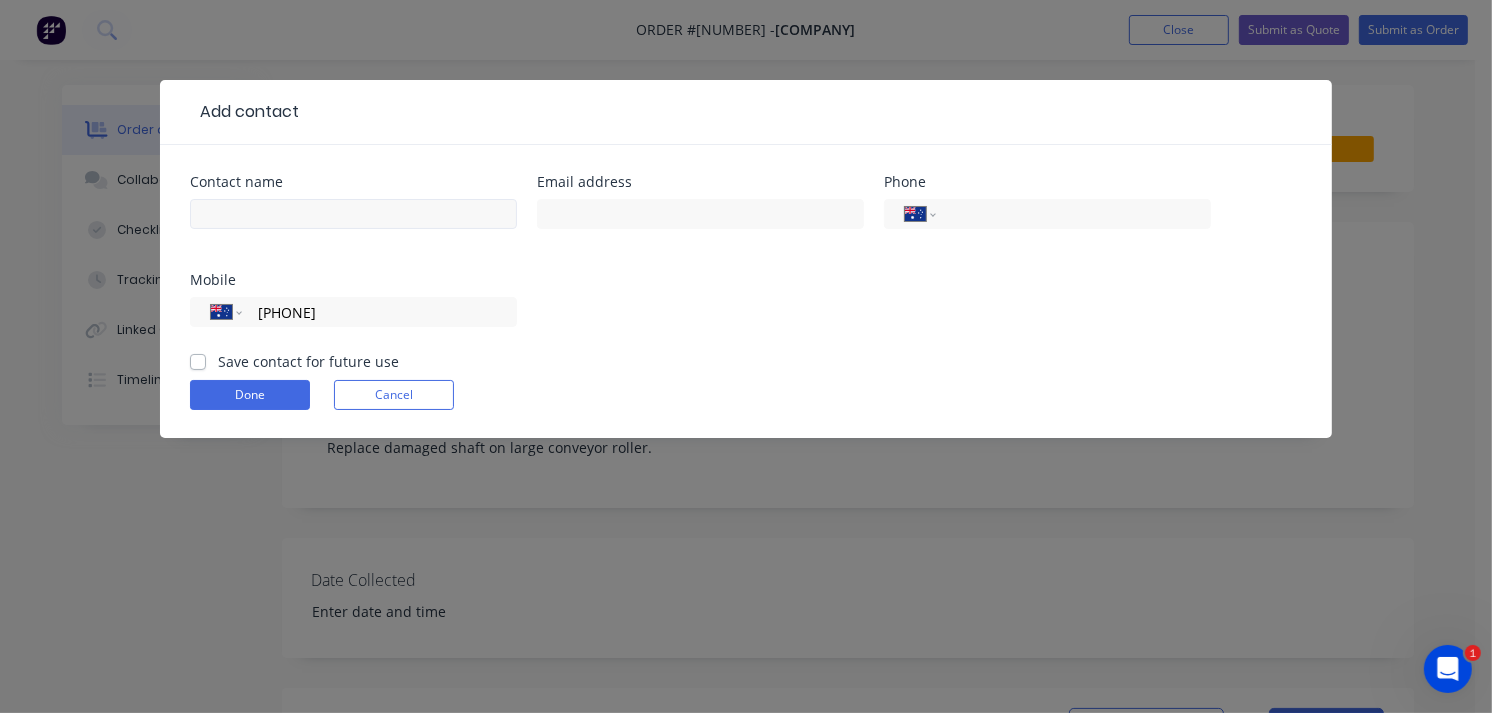 type on "[PHONE]" 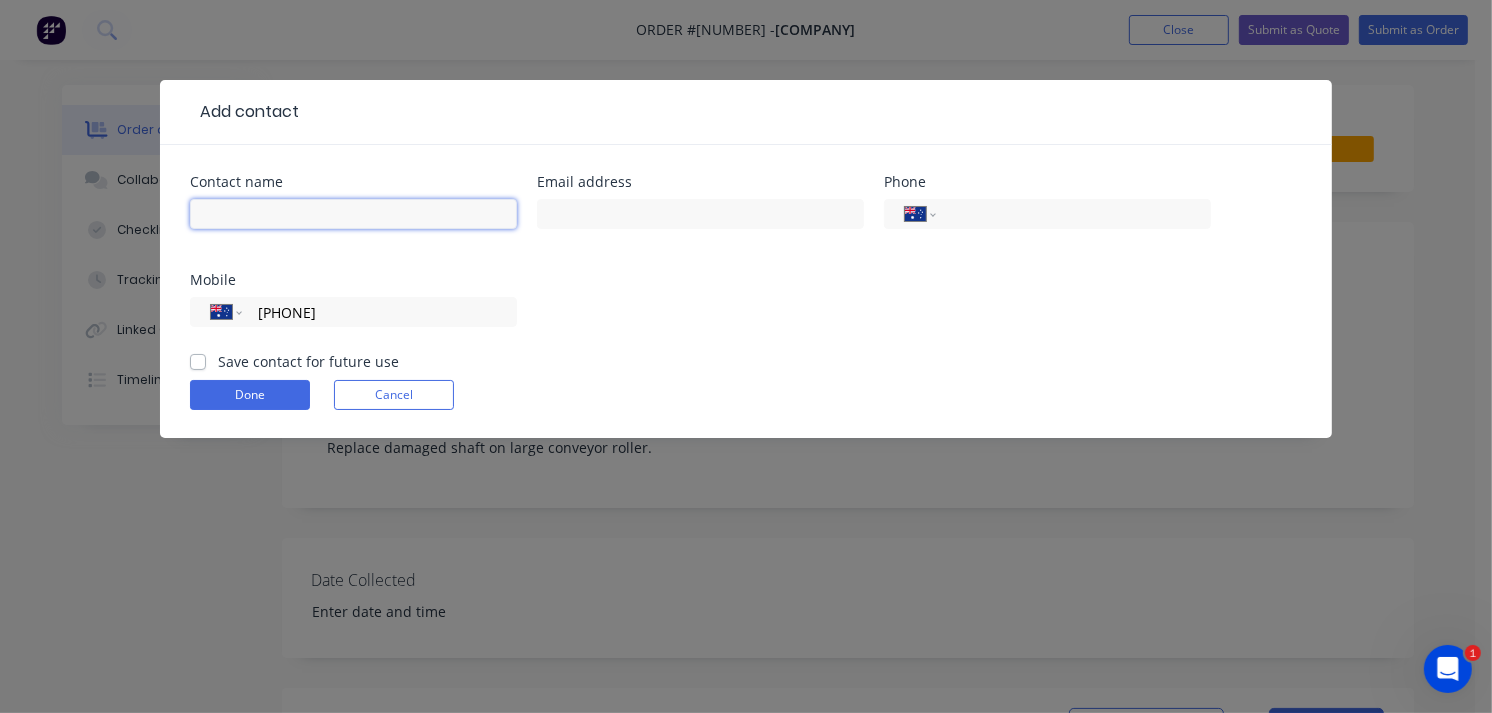 click at bounding box center (353, 214) 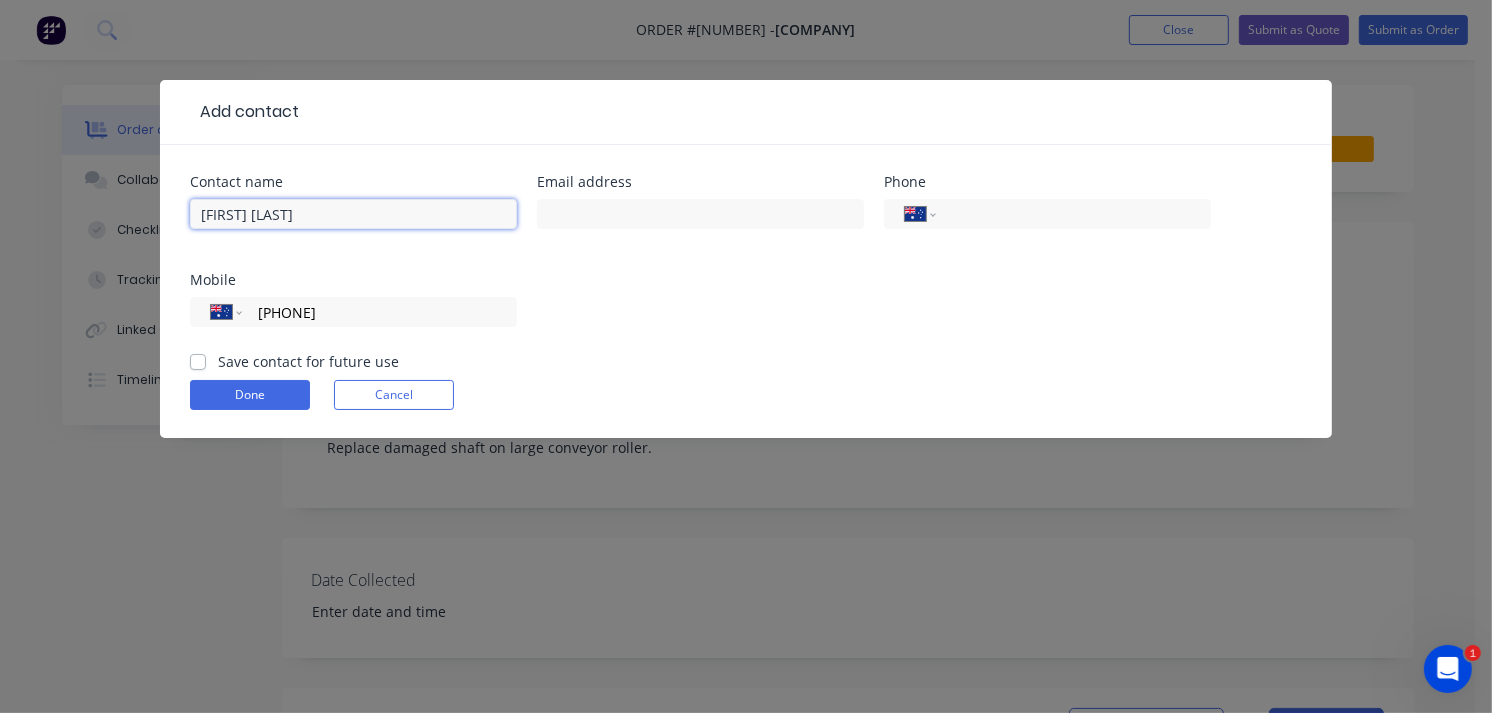 type on "[FIRST] [LAST]" 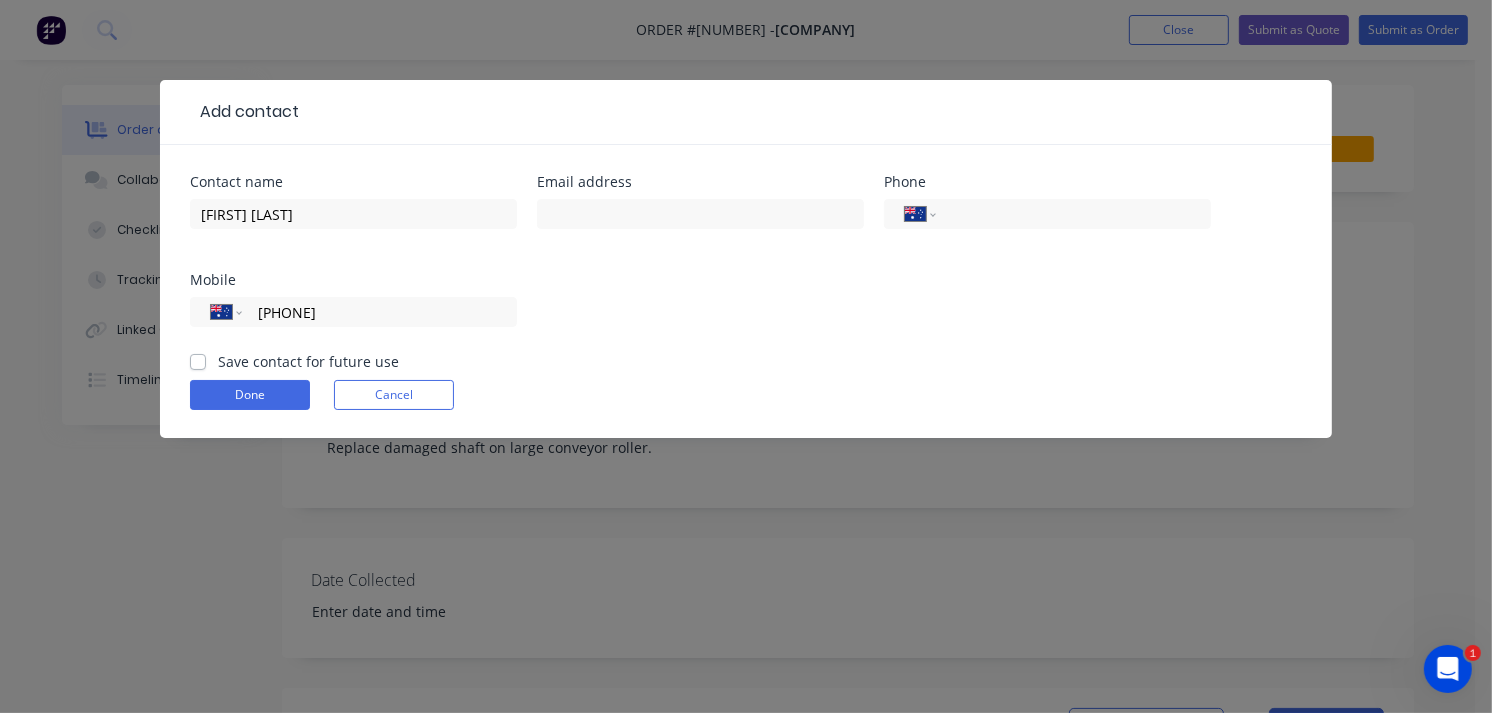 click on "Save contact for future use" at bounding box center (308, 361) 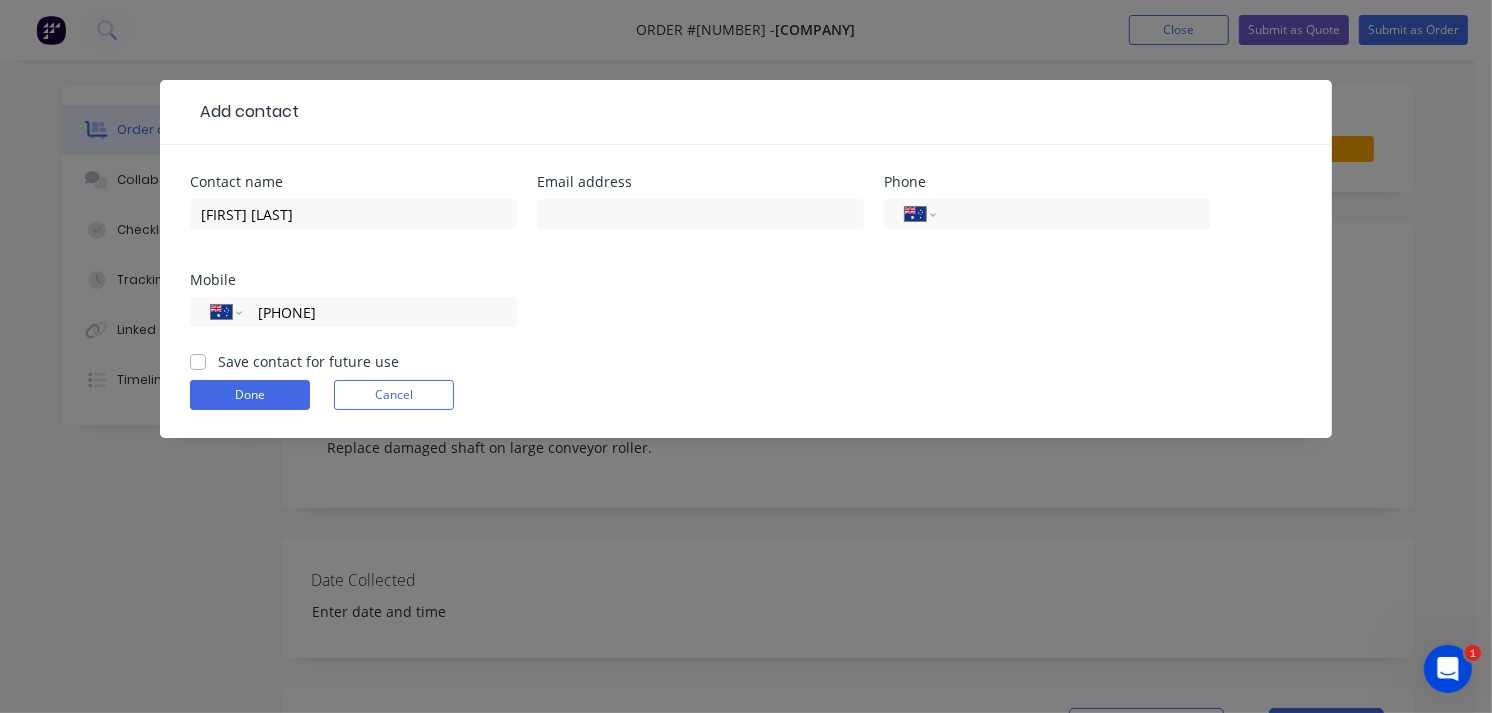 click on "Save contact for future use" at bounding box center (198, 360) 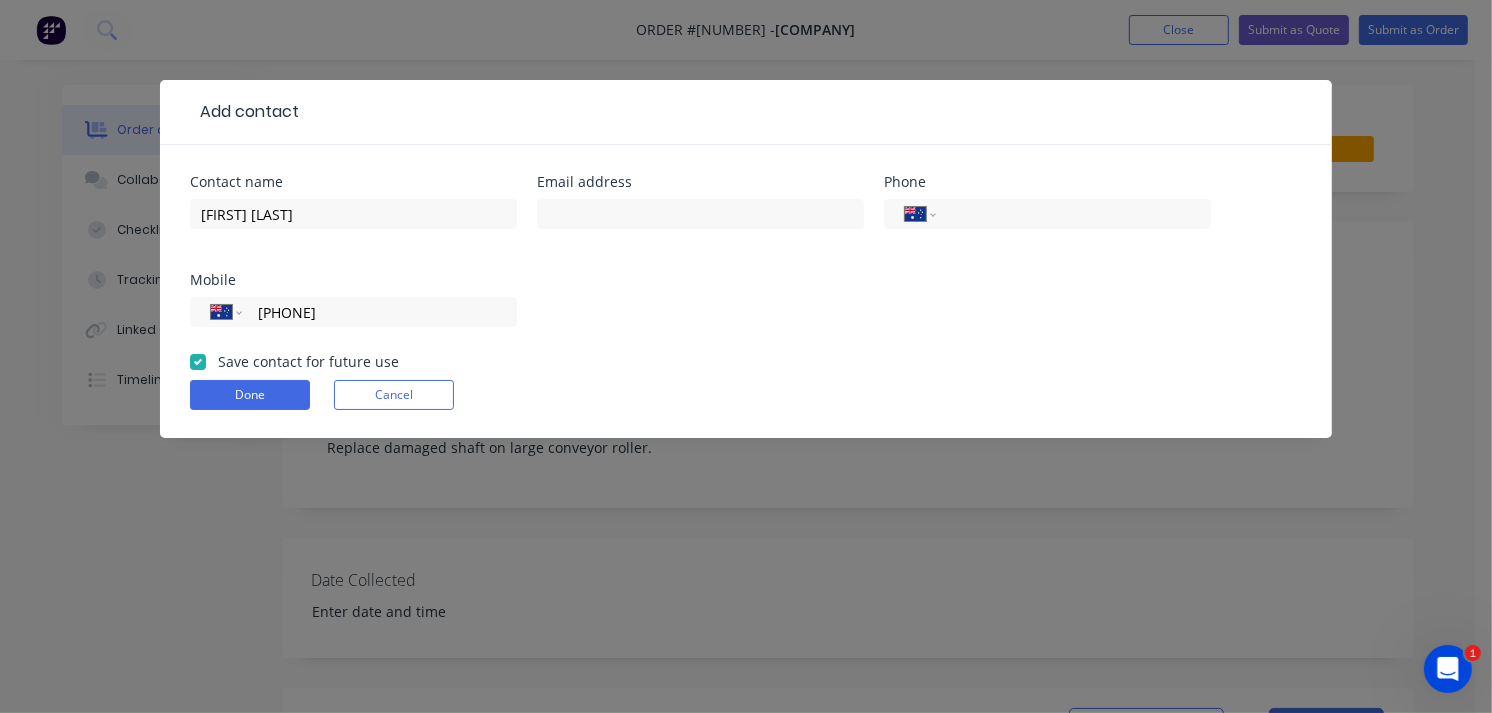 checkbox on "true" 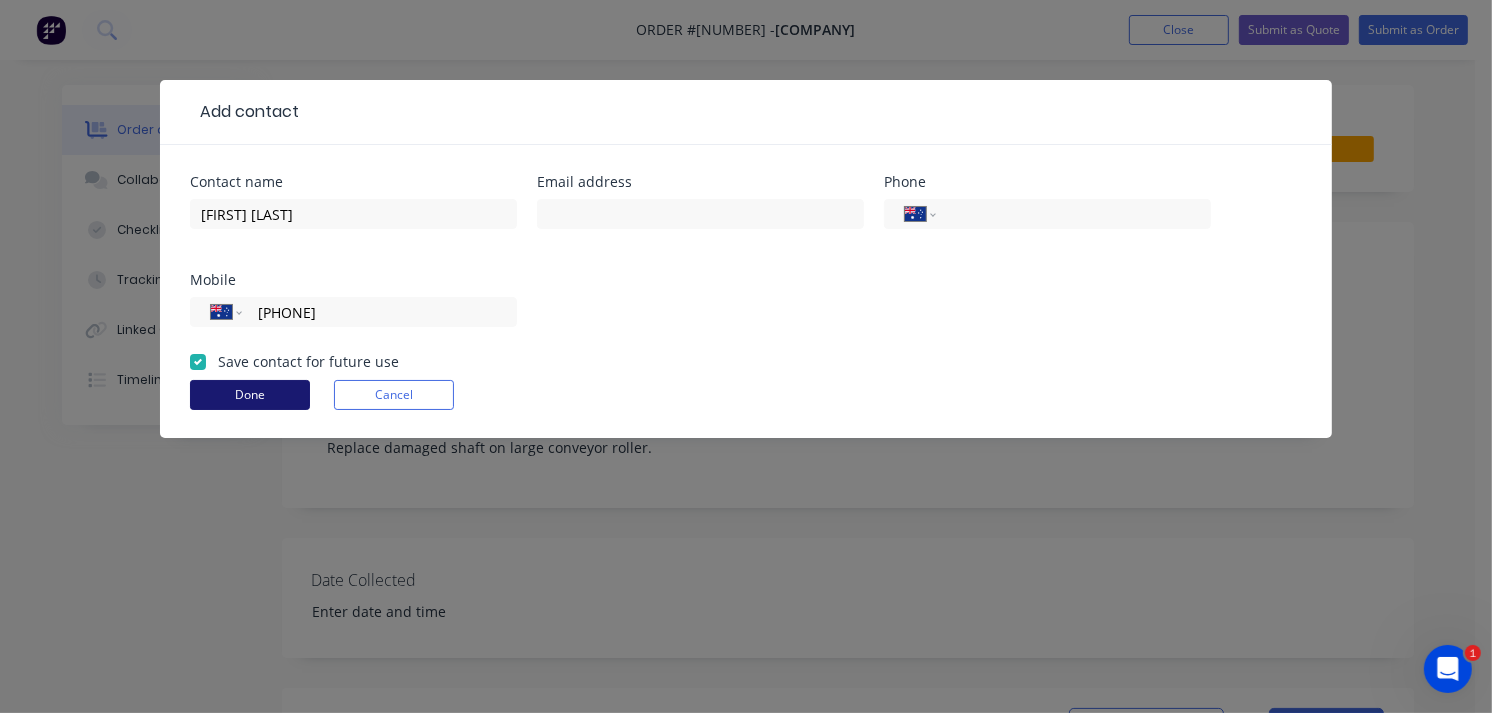 click on "Done" at bounding box center [250, 395] 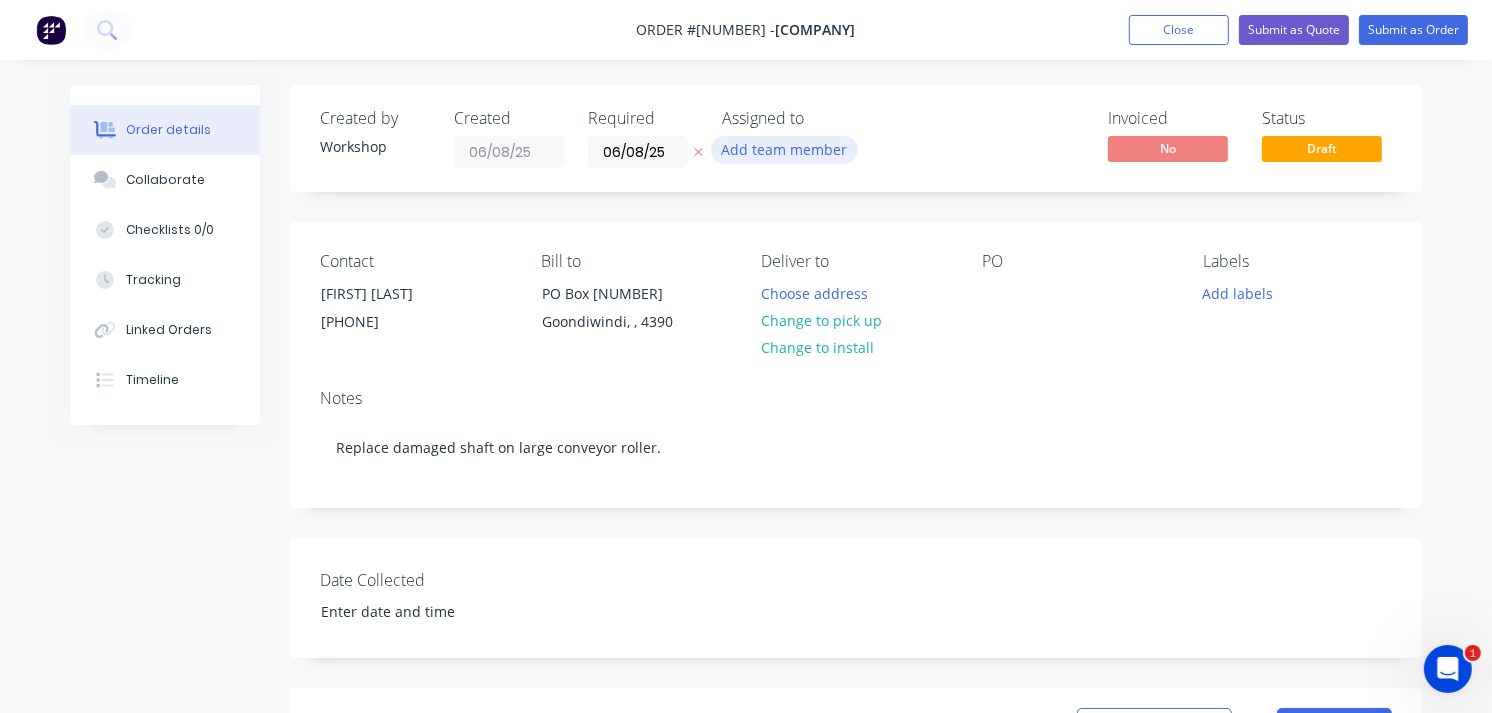 click on "Add team member" at bounding box center (784, 149) 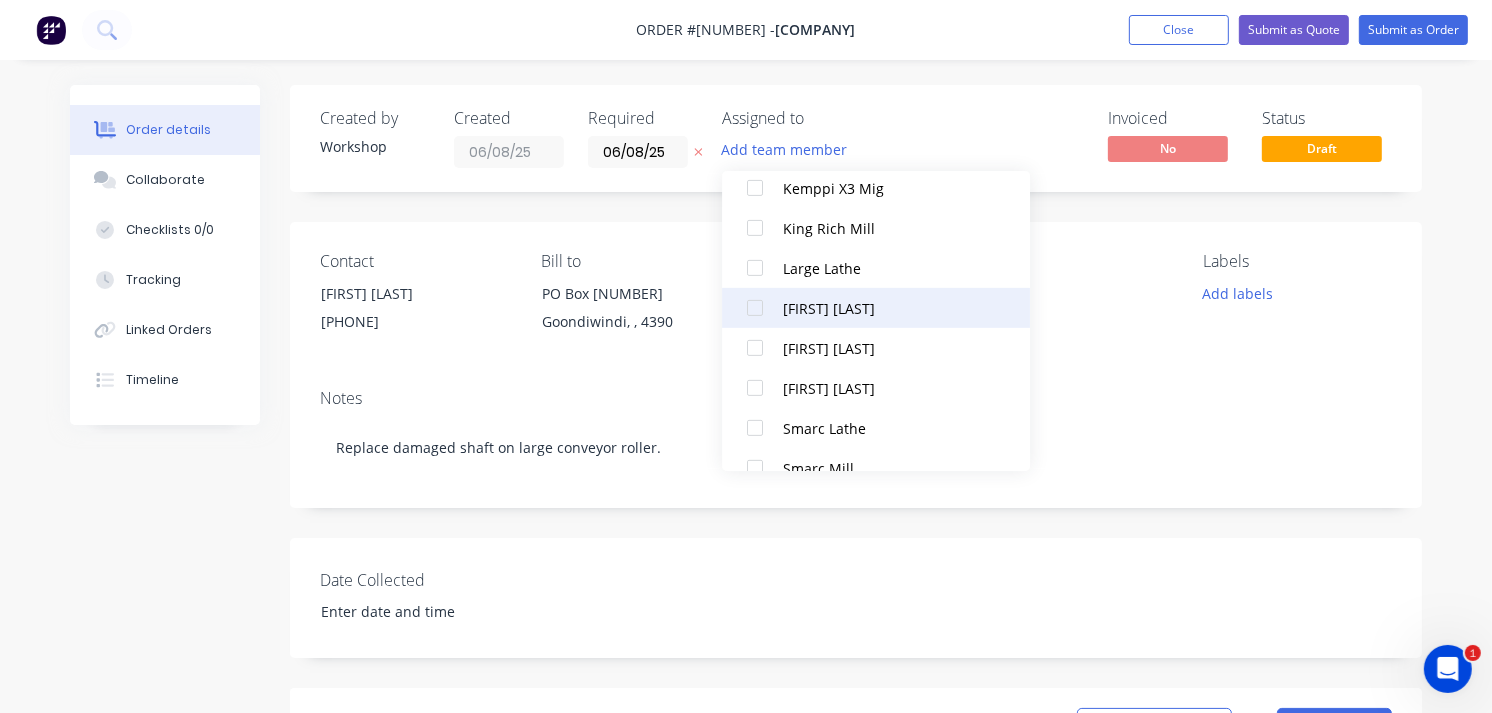 scroll, scrollTop: 668, scrollLeft: 0, axis: vertical 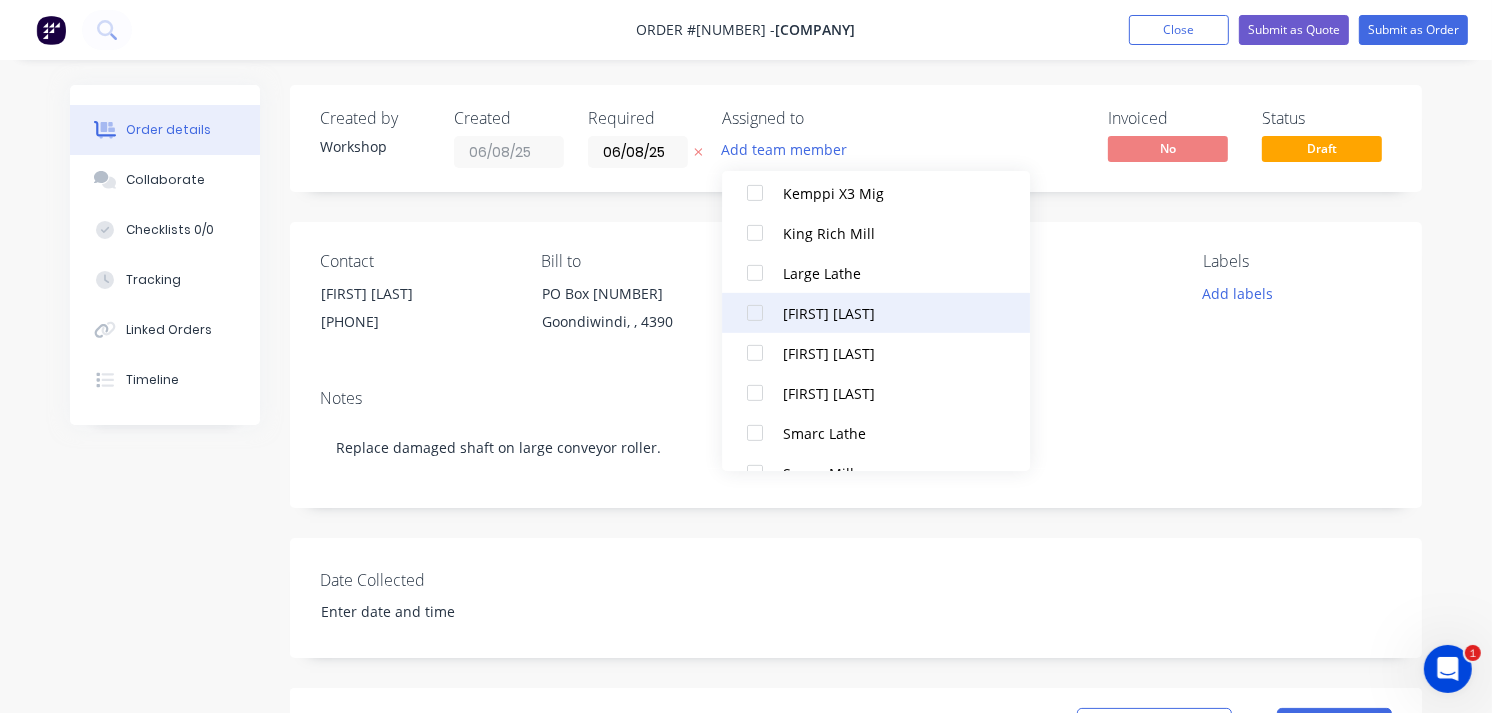 click on "[FIRST] [LAST]" at bounding box center (886, 313) 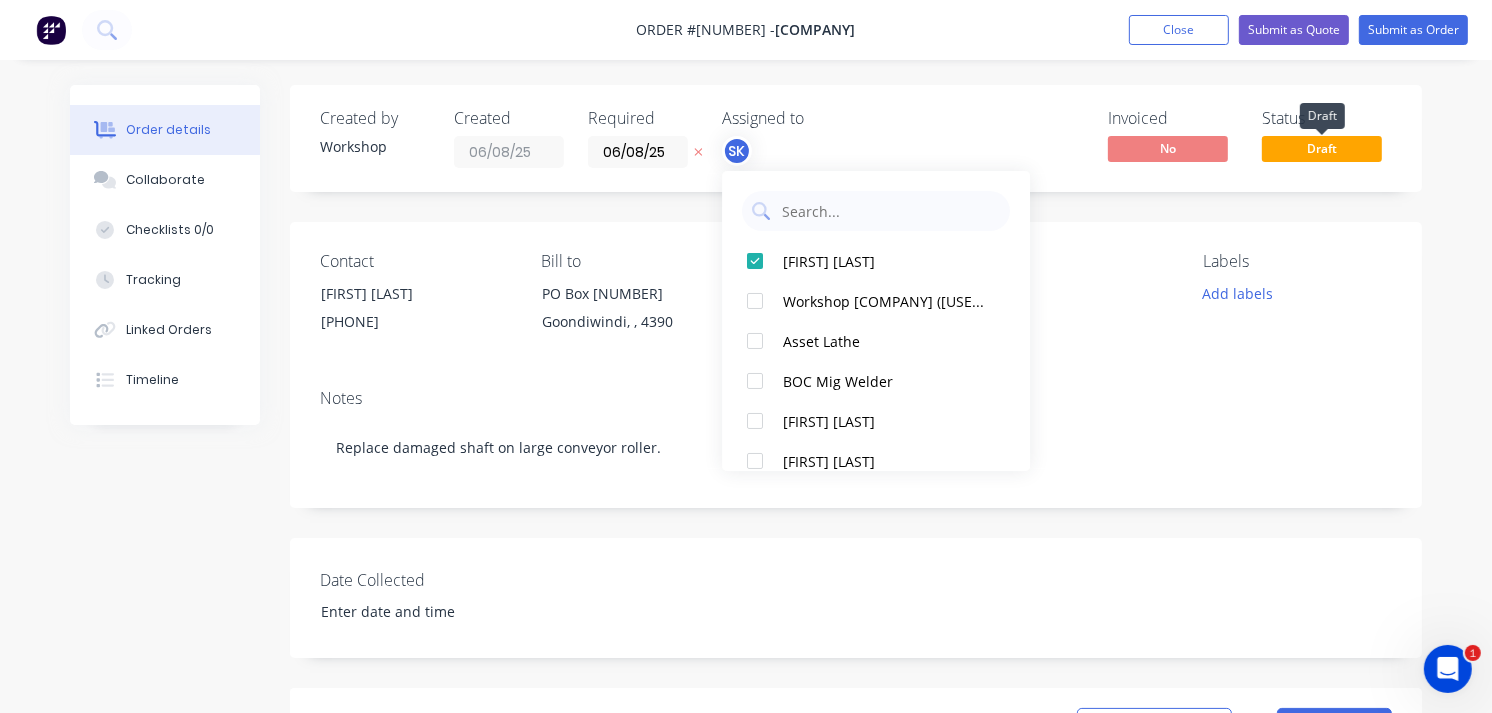 click on "Draft" at bounding box center [1322, 148] 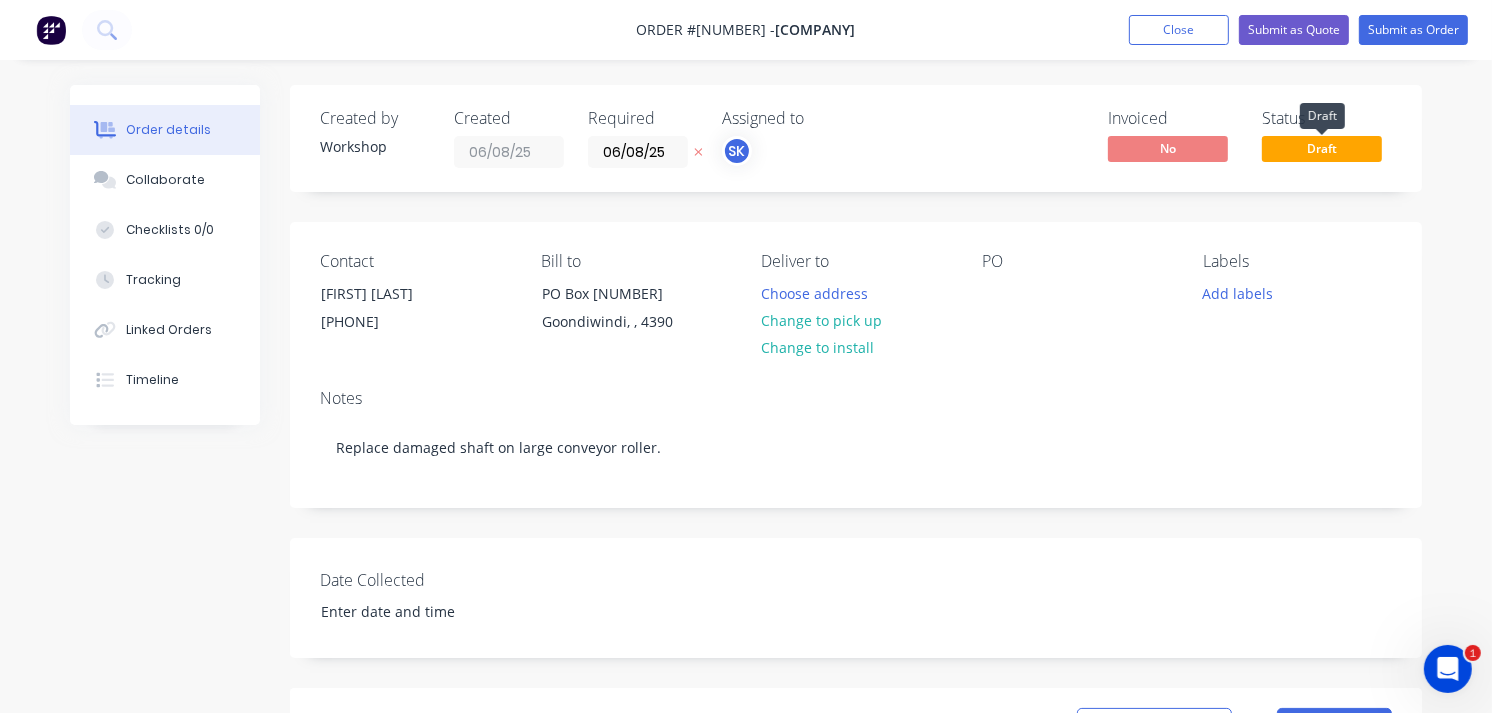 click on "Draft" at bounding box center [1322, 148] 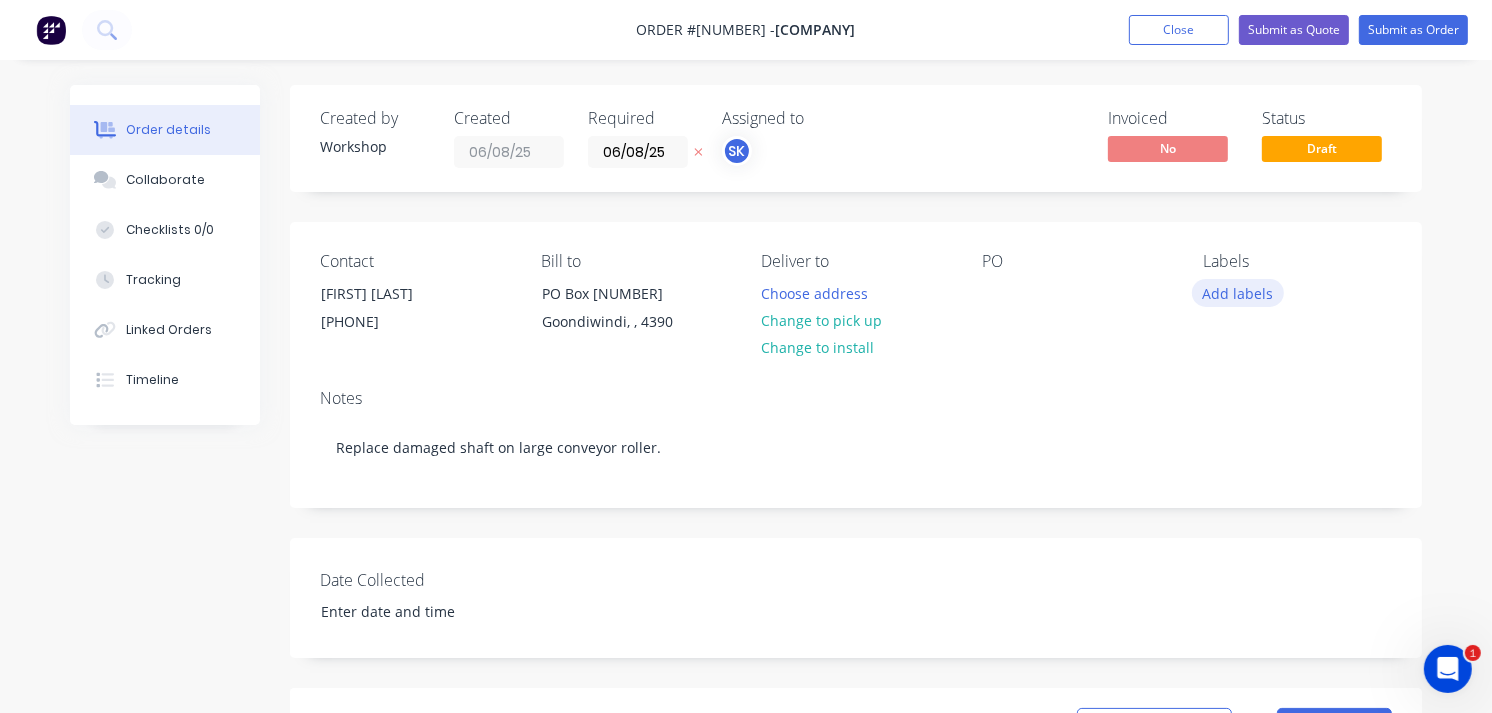 click on "Add labels" at bounding box center (1238, 292) 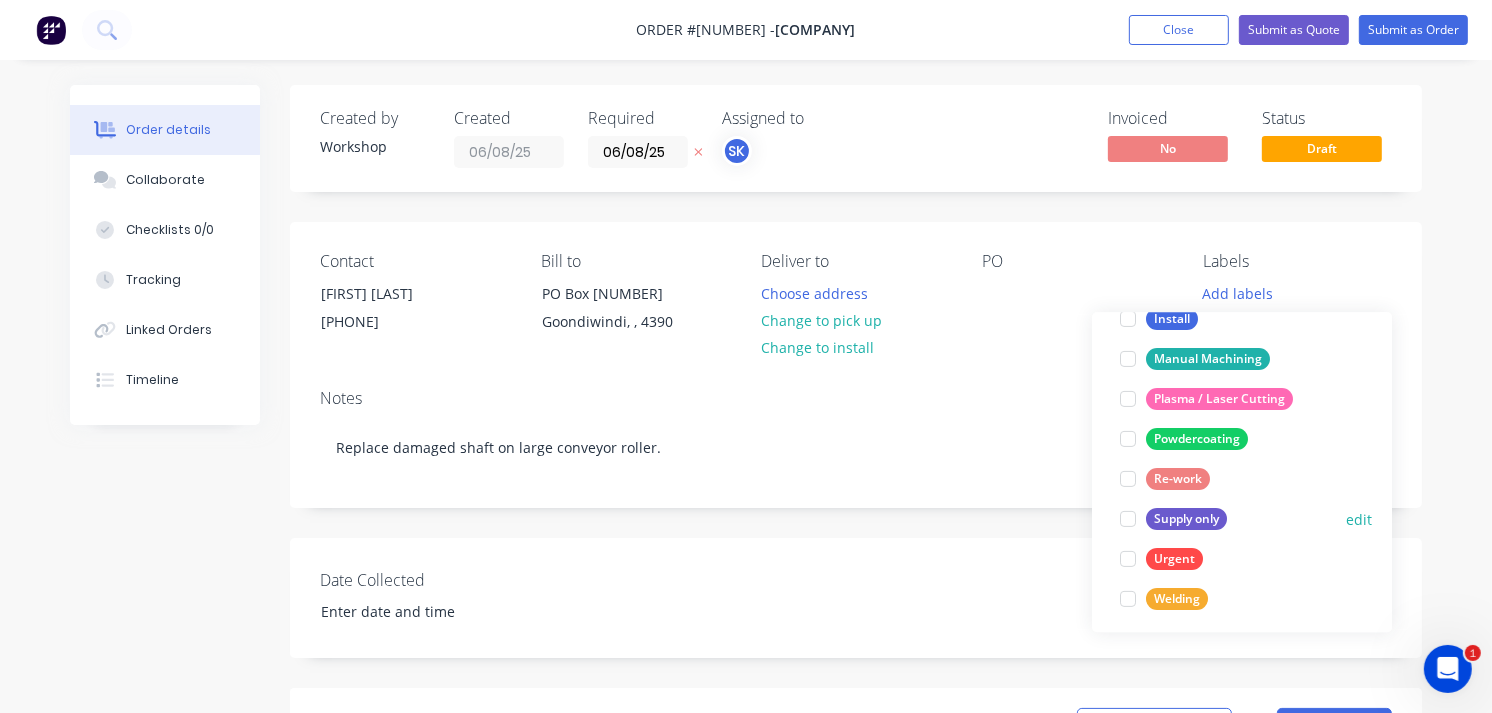 scroll, scrollTop: 480, scrollLeft: 0, axis: vertical 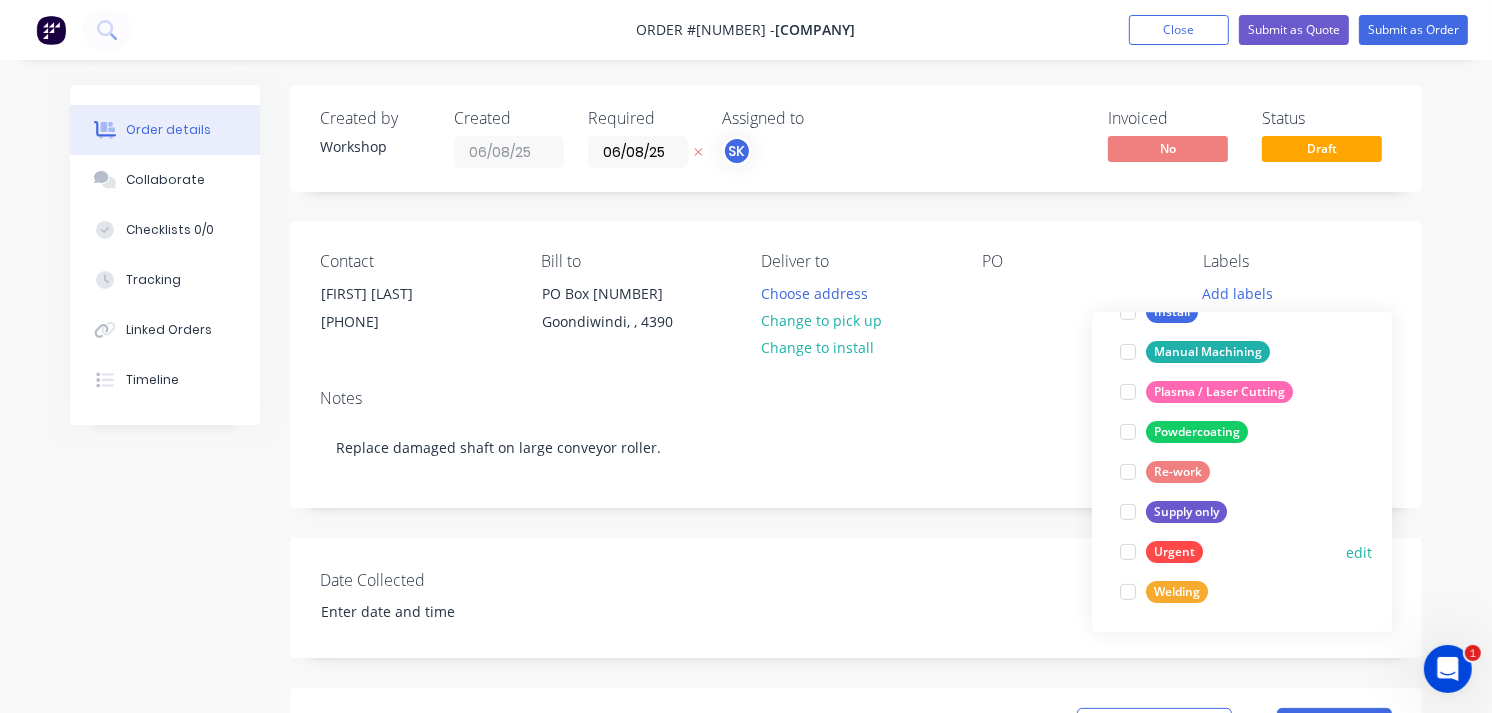 click on "Urgent" at bounding box center (1174, 552) 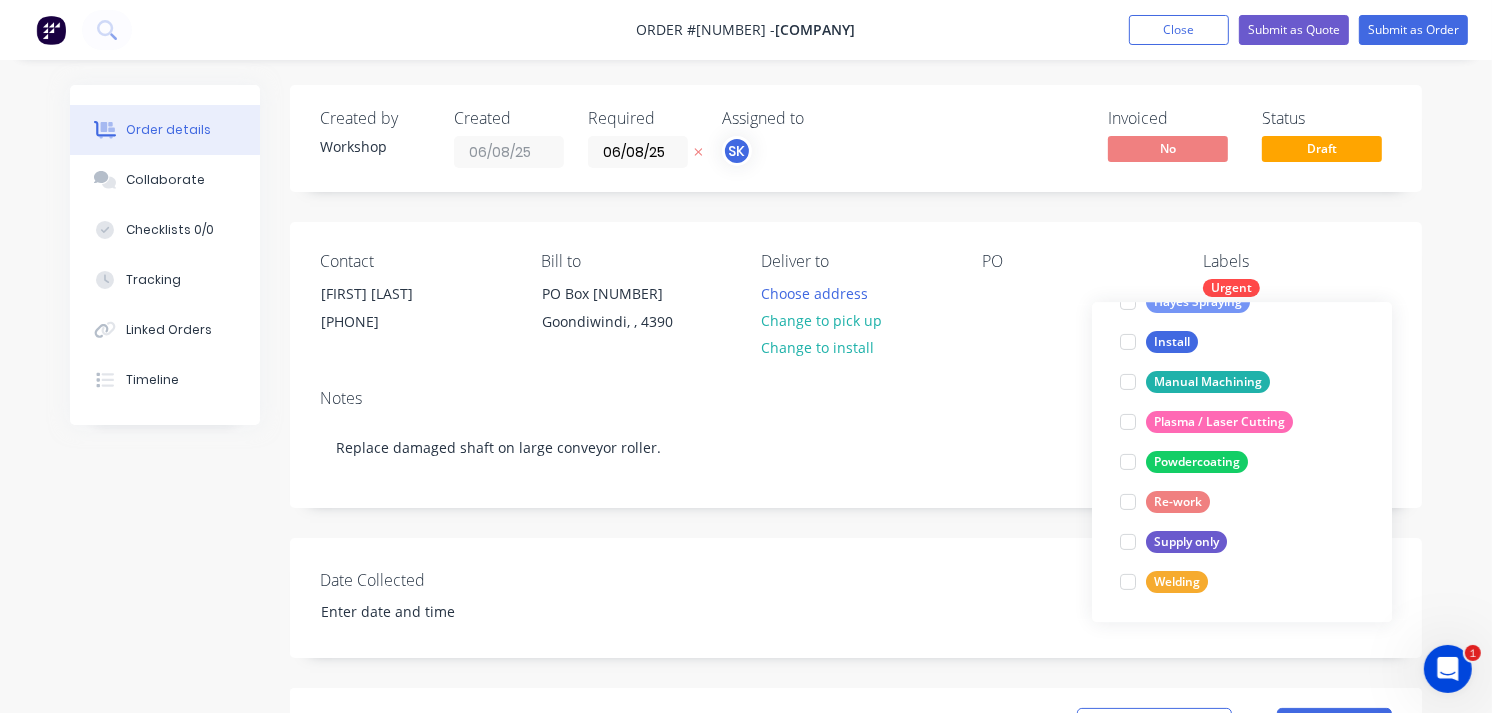 scroll, scrollTop: 0, scrollLeft: 0, axis: both 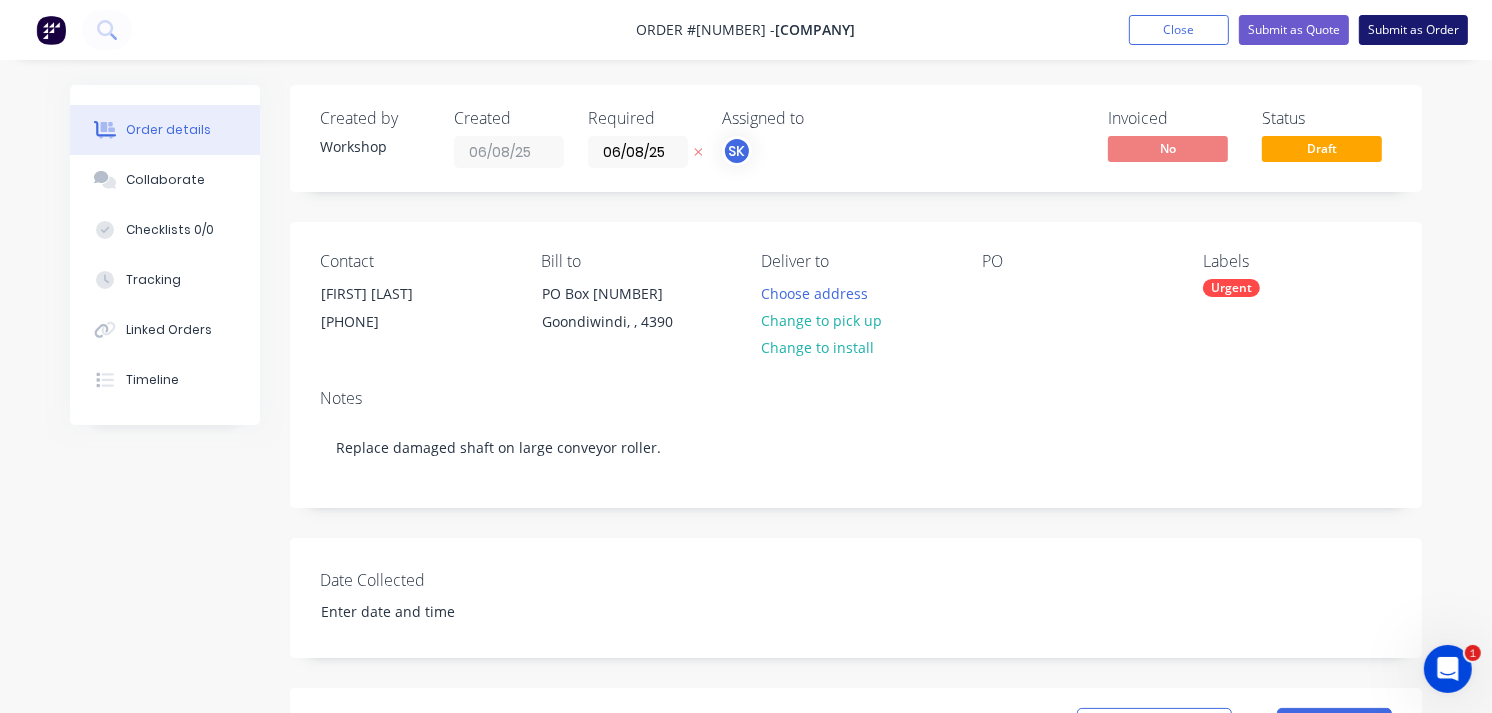 click on "Submit as Order" at bounding box center (1413, 30) 